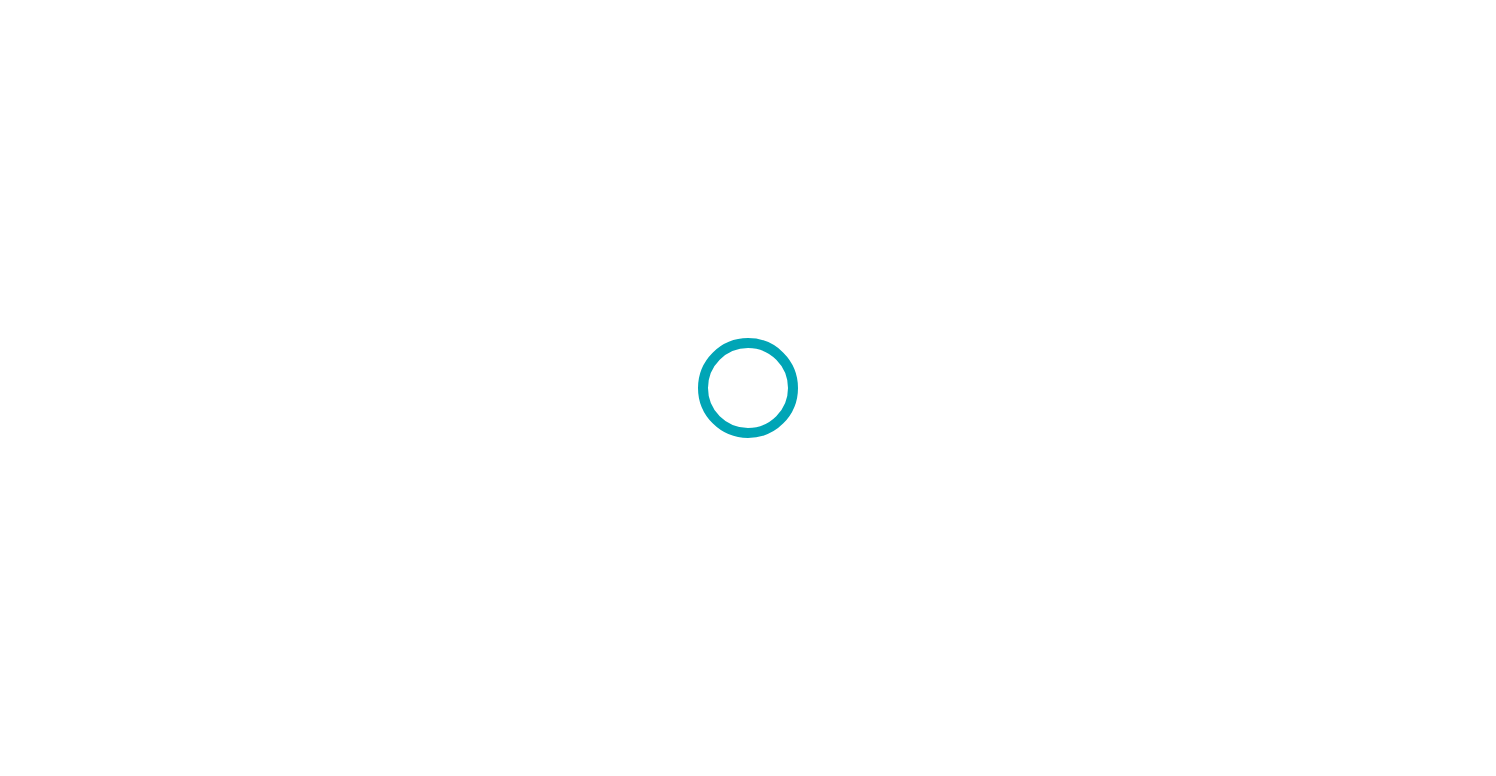 scroll, scrollTop: 0, scrollLeft: 0, axis: both 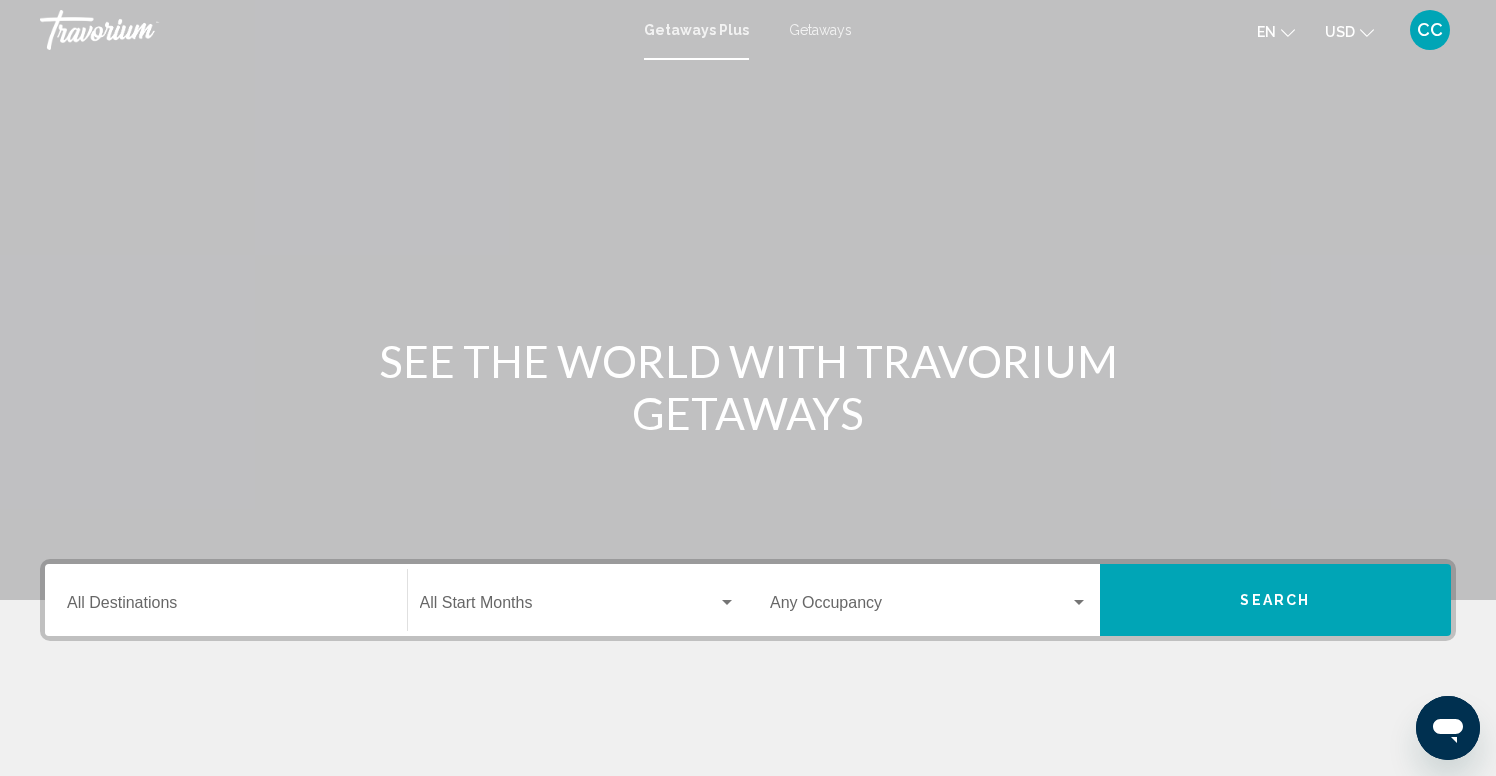 click on "Destination All Destinations" at bounding box center (226, 600) 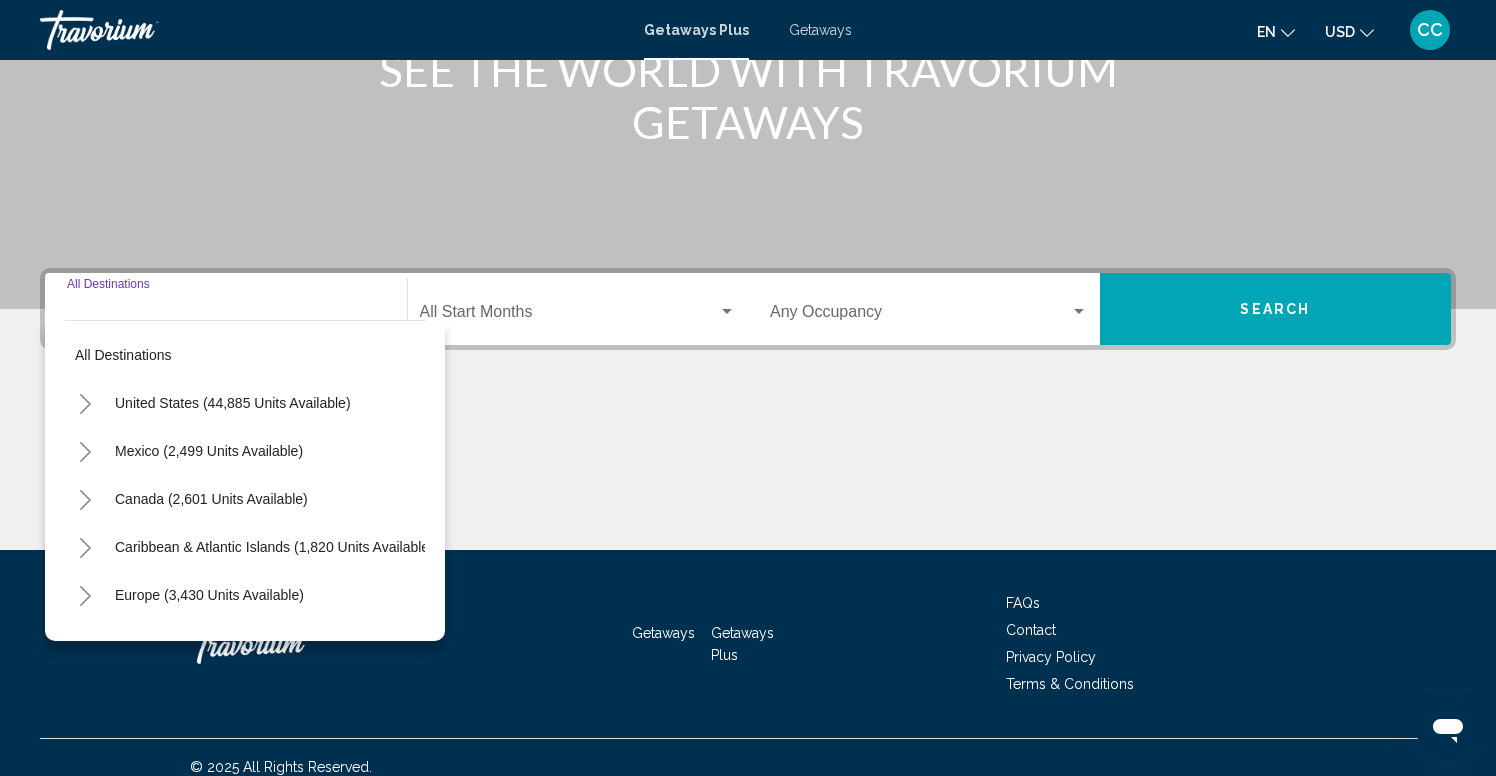 scroll, scrollTop: 310, scrollLeft: 0, axis: vertical 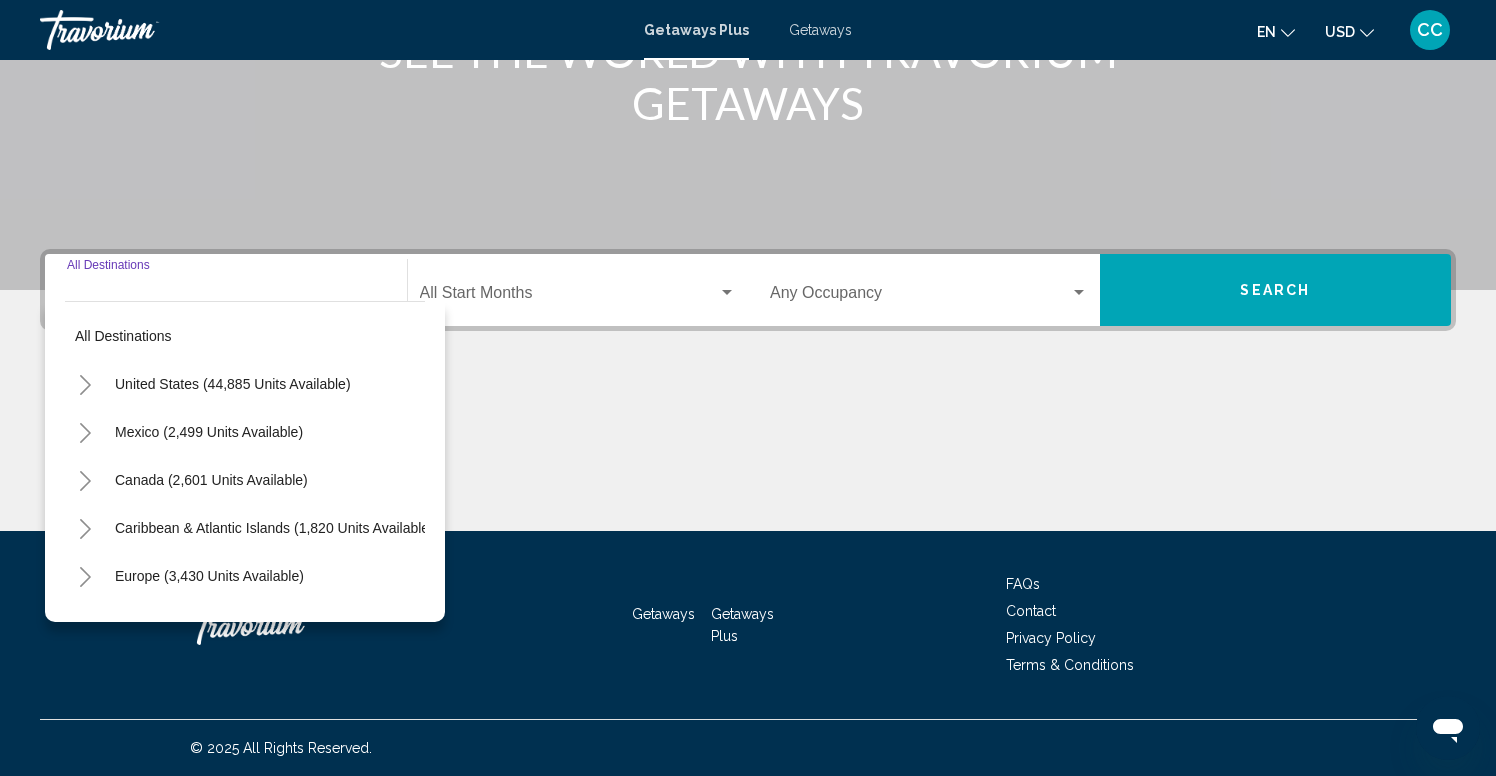click 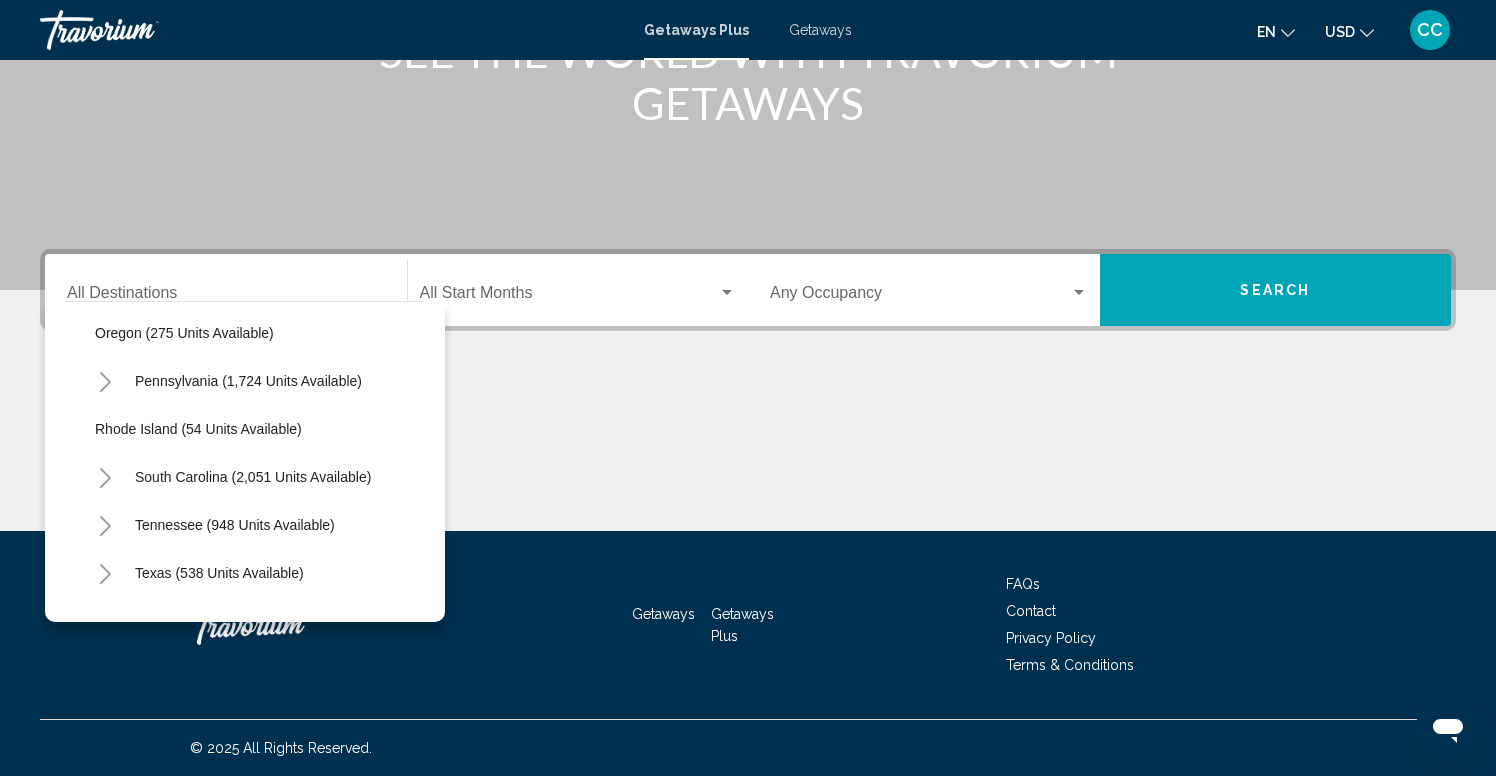 scroll, scrollTop: 1544, scrollLeft: 0, axis: vertical 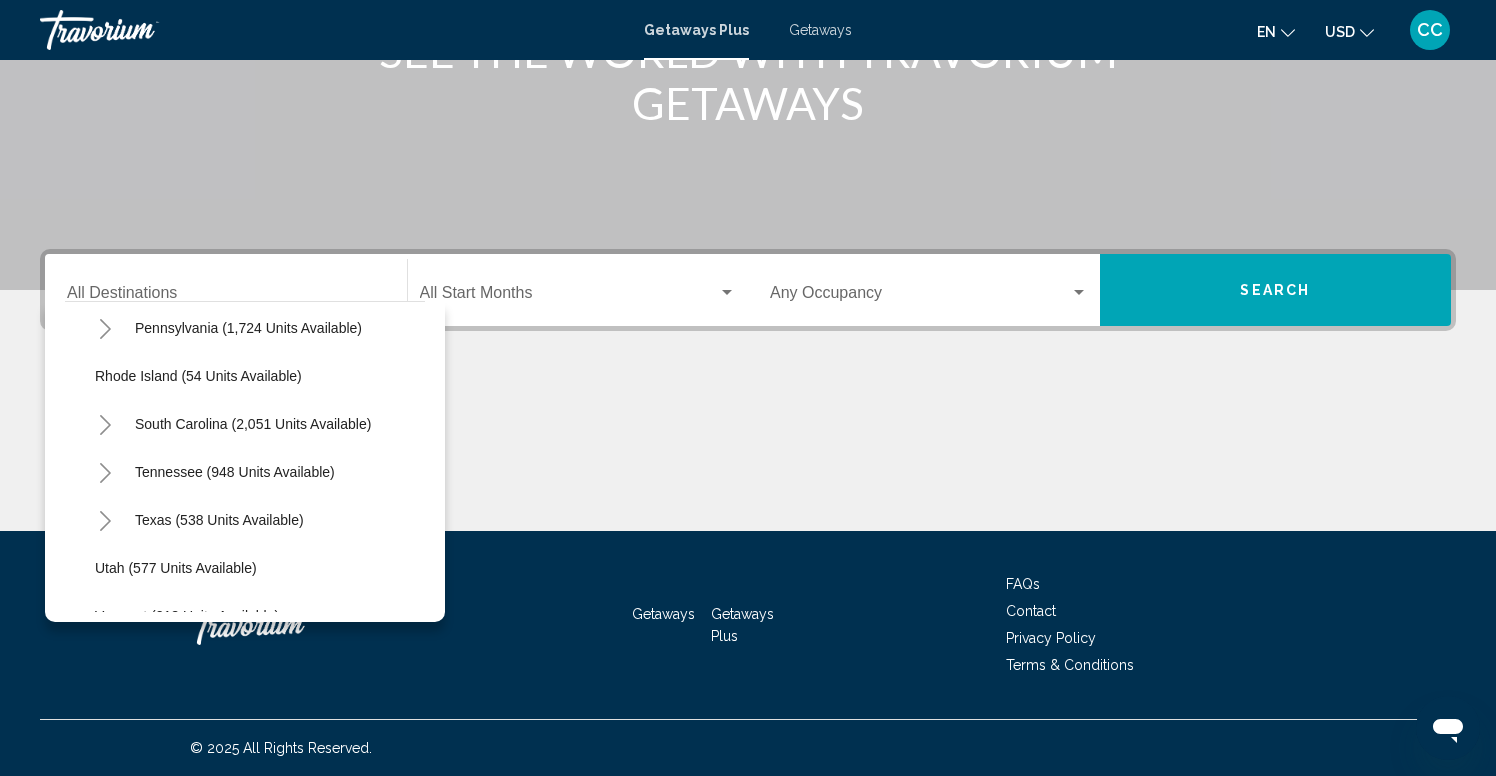 click 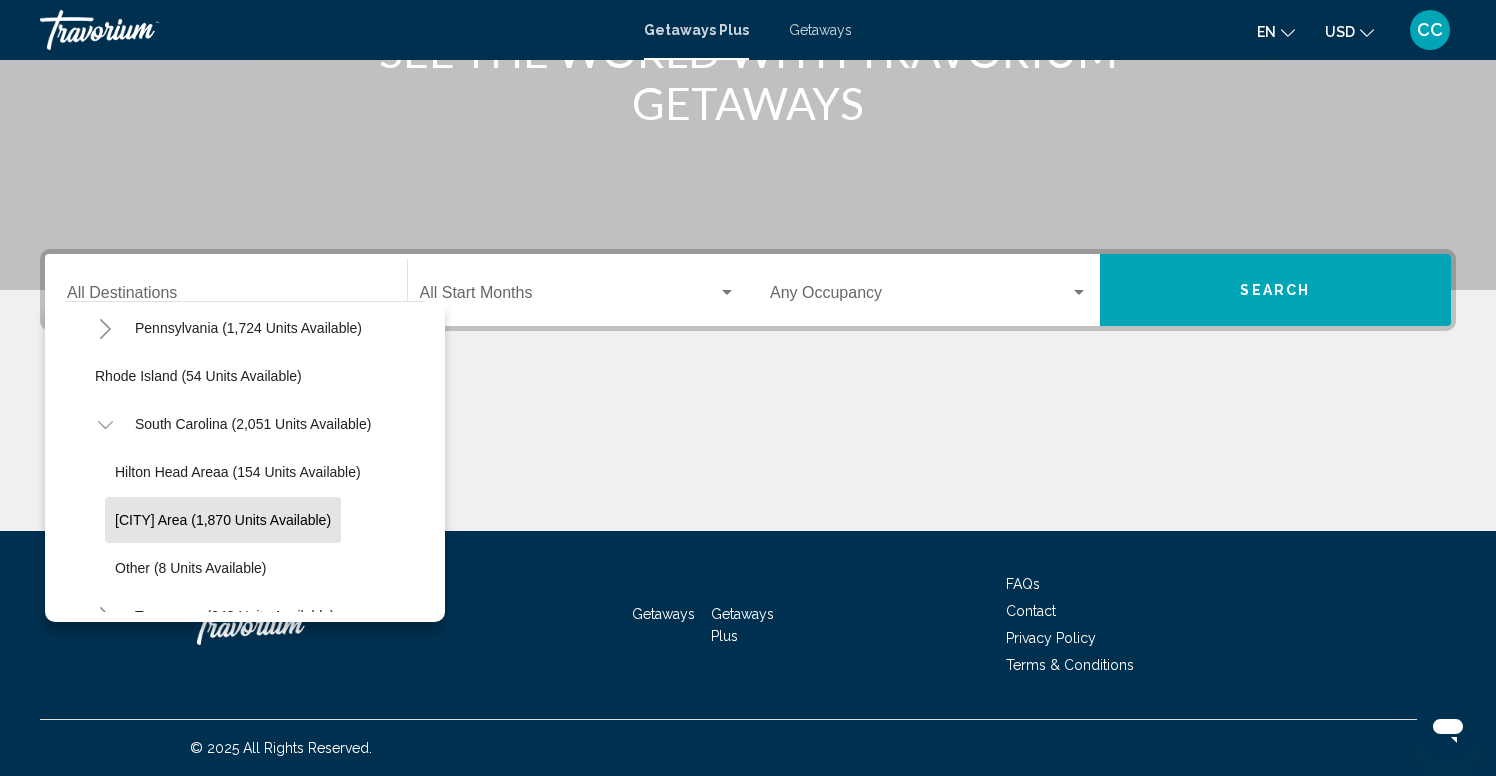 click on "[CITY] Area (1,870 units available)" 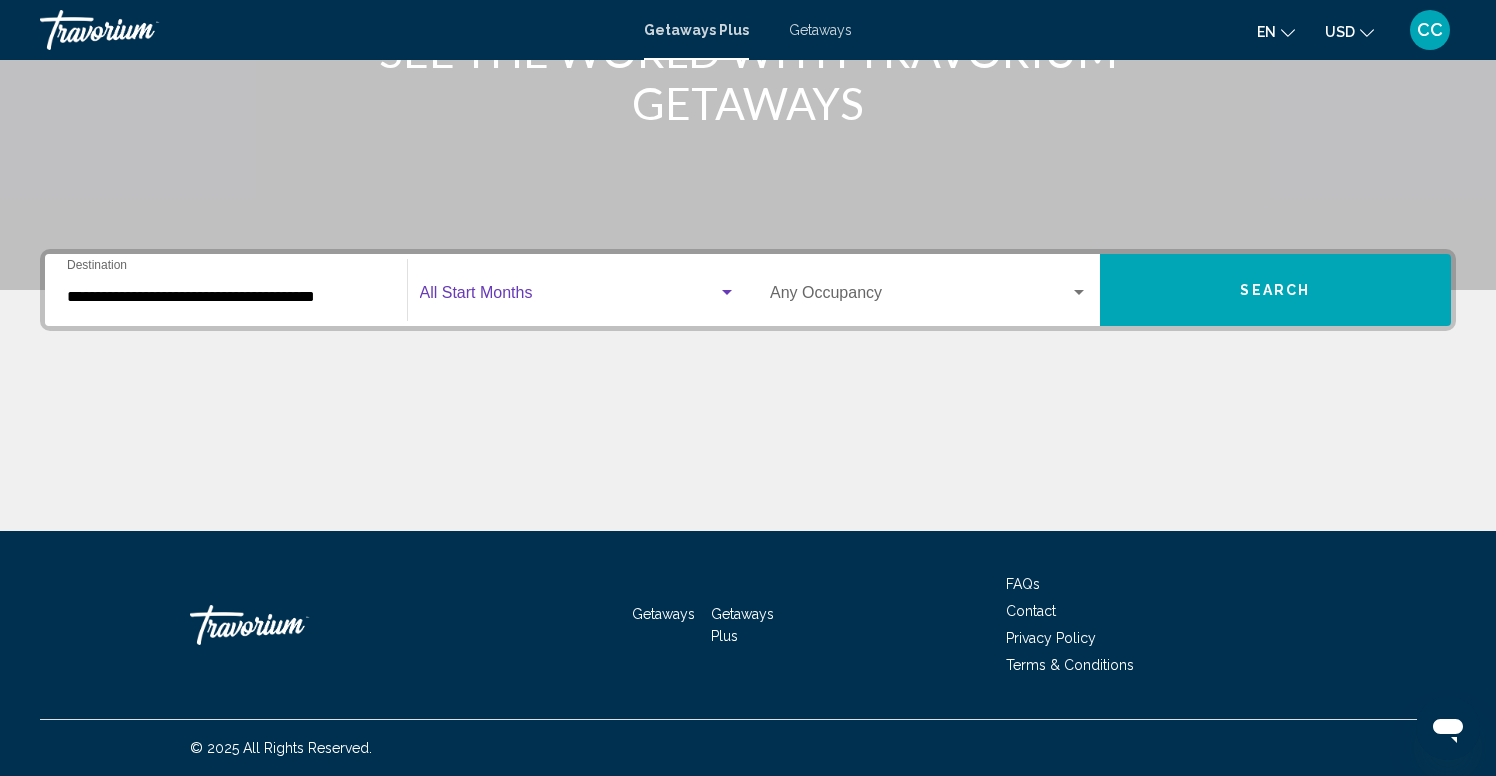 click at bounding box center (569, 297) 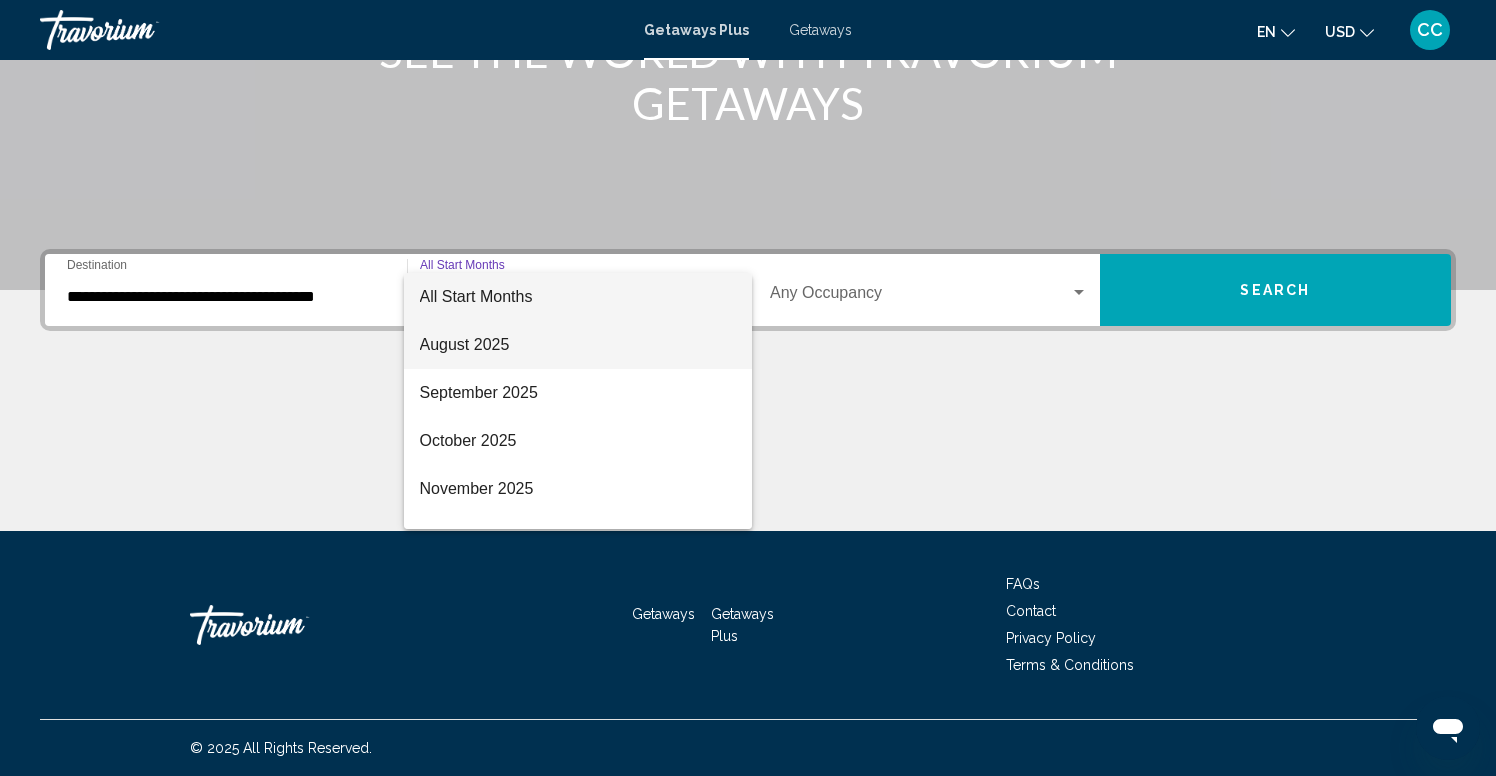 click on "August 2025" at bounding box center (578, 345) 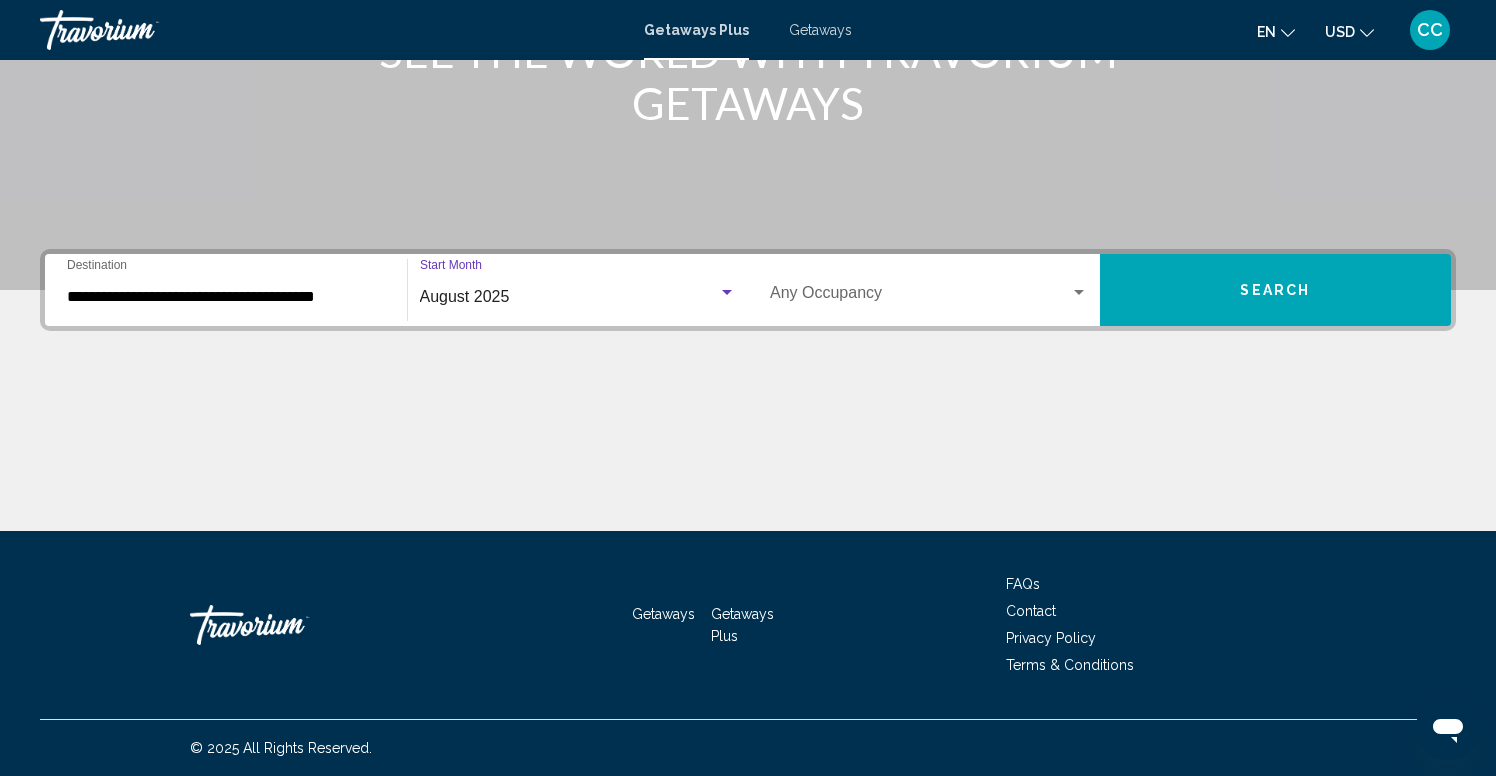 click on "Occupancy Any Occupancy" at bounding box center [929, 290] 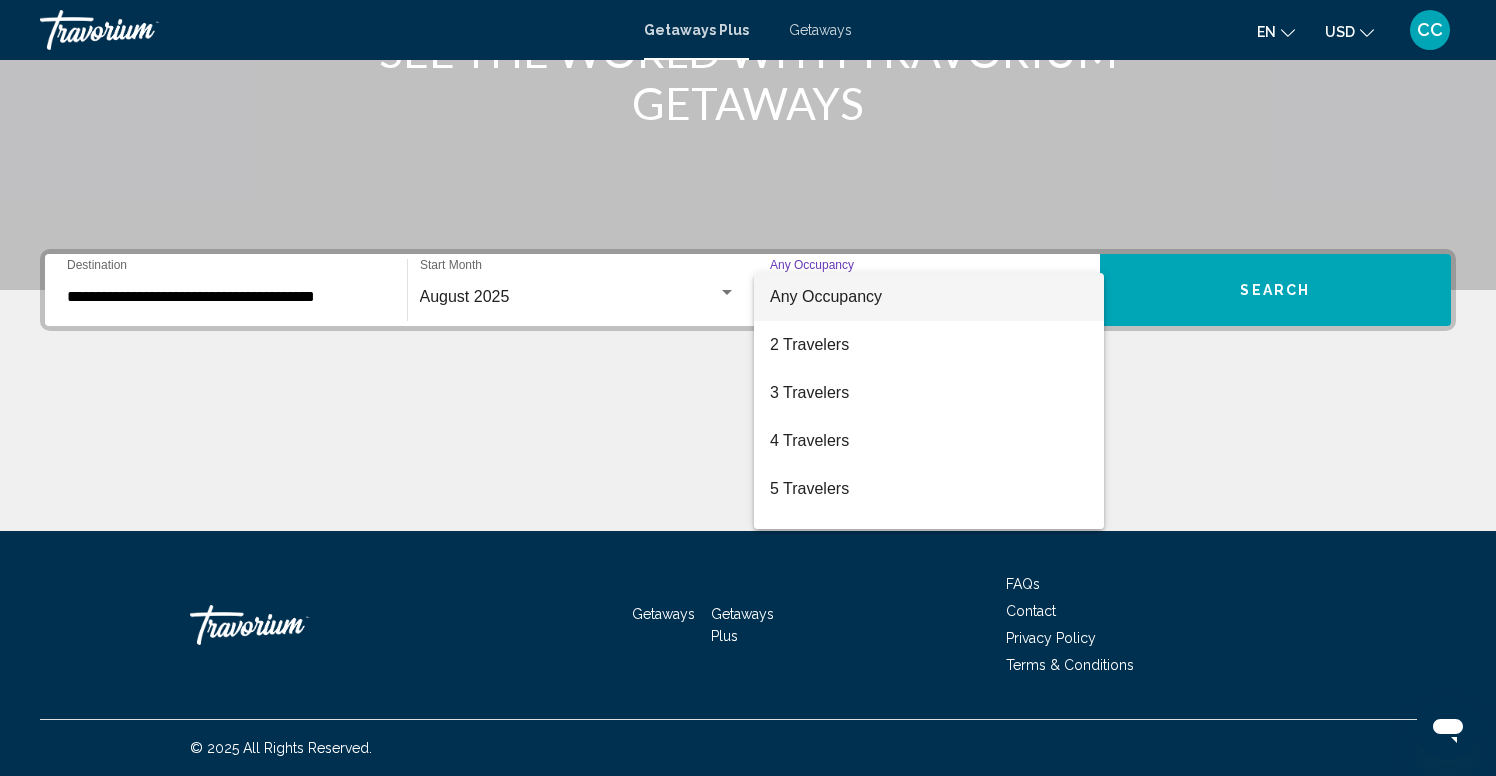click at bounding box center [748, 388] 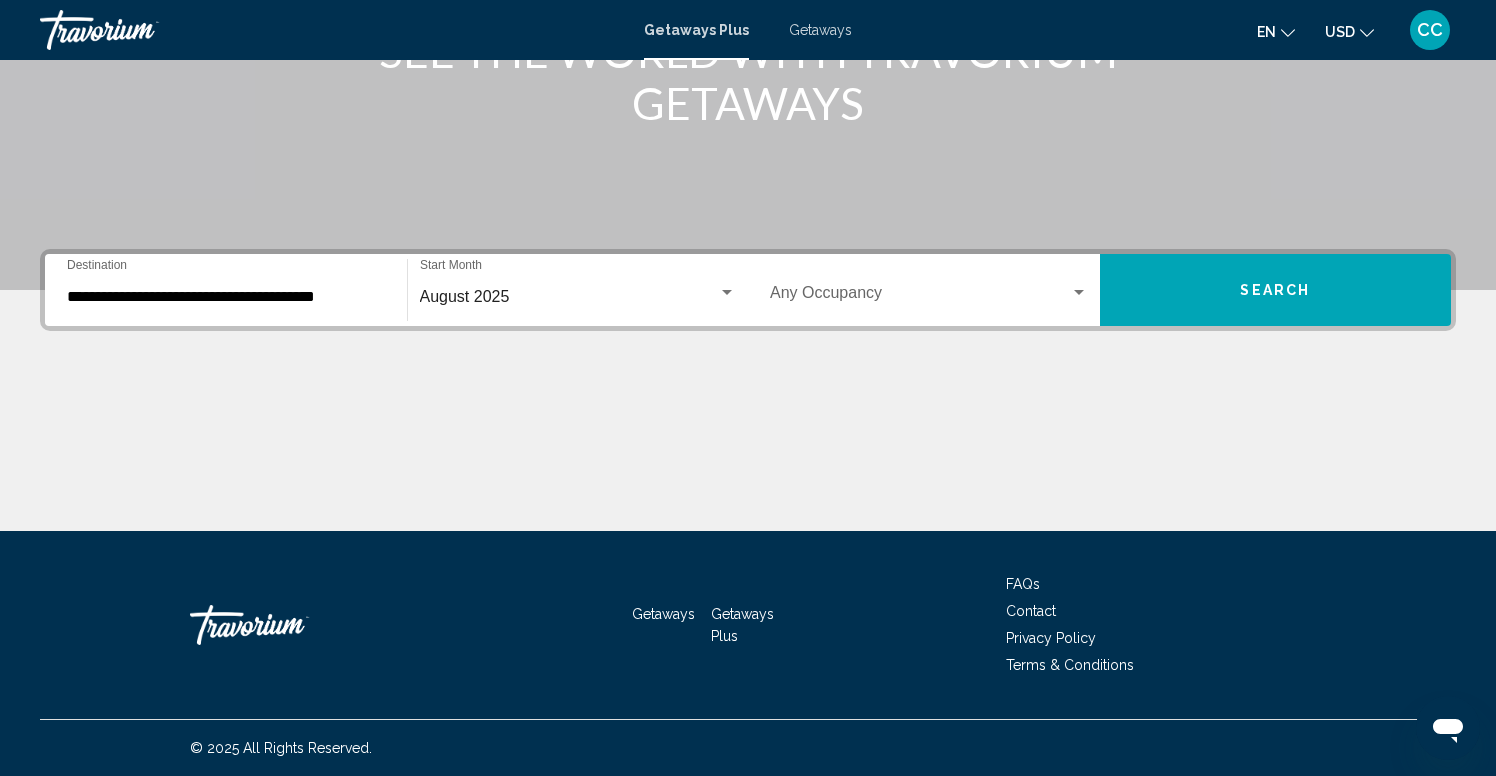 click on "Search" at bounding box center (1276, 290) 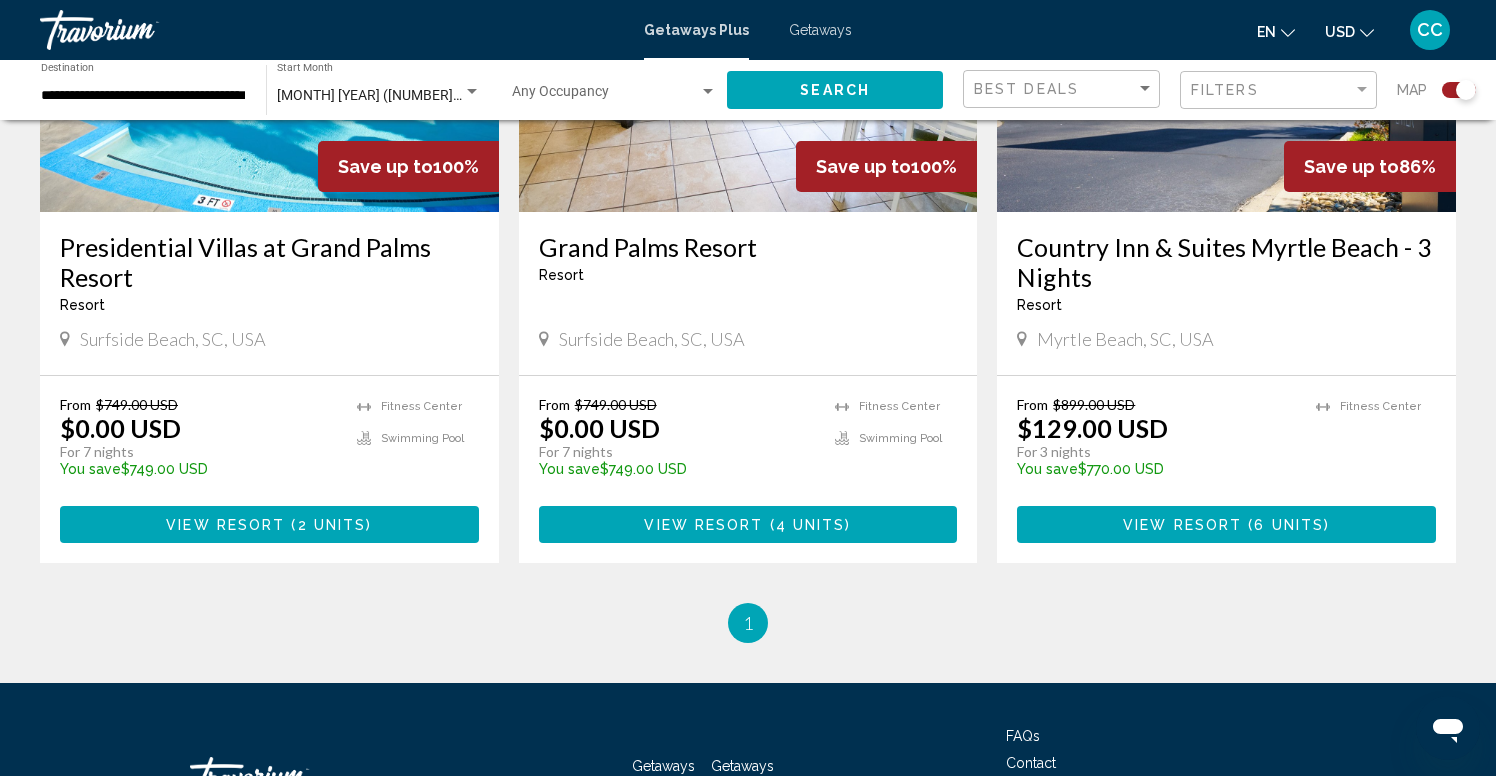 scroll, scrollTop: 925, scrollLeft: 0, axis: vertical 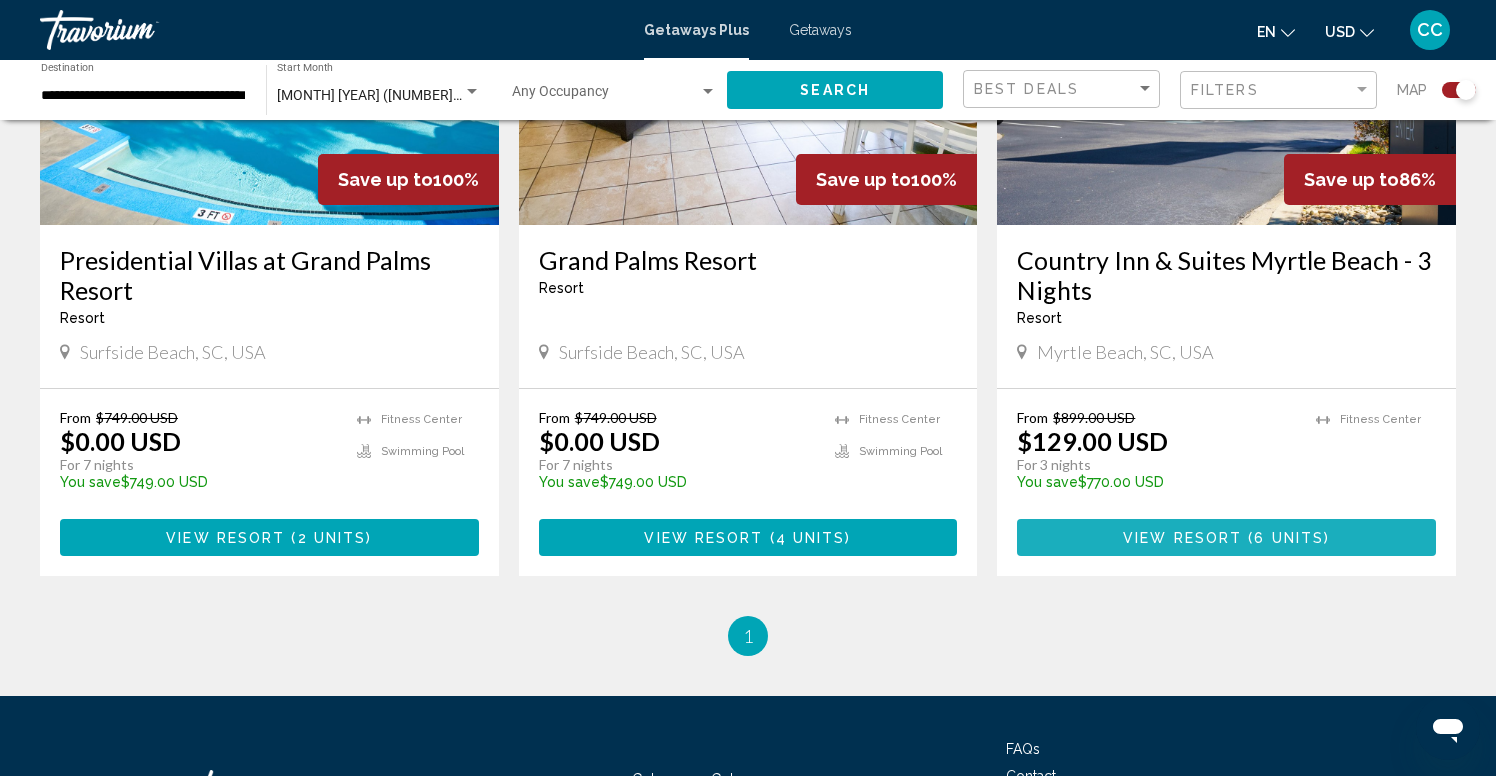 click on "View Resort" at bounding box center [1182, 538] 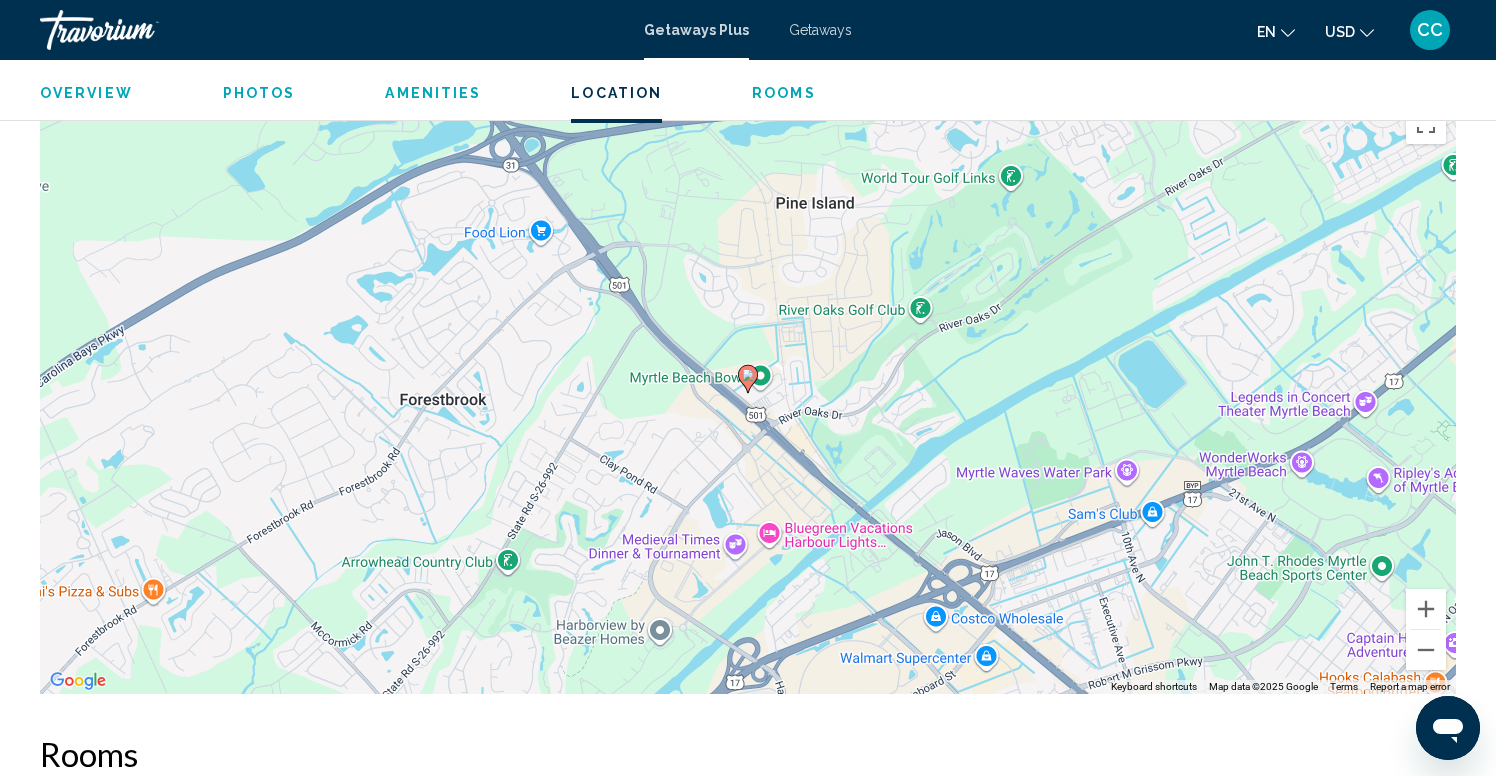 scroll, scrollTop: 1873, scrollLeft: 0, axis: vertical 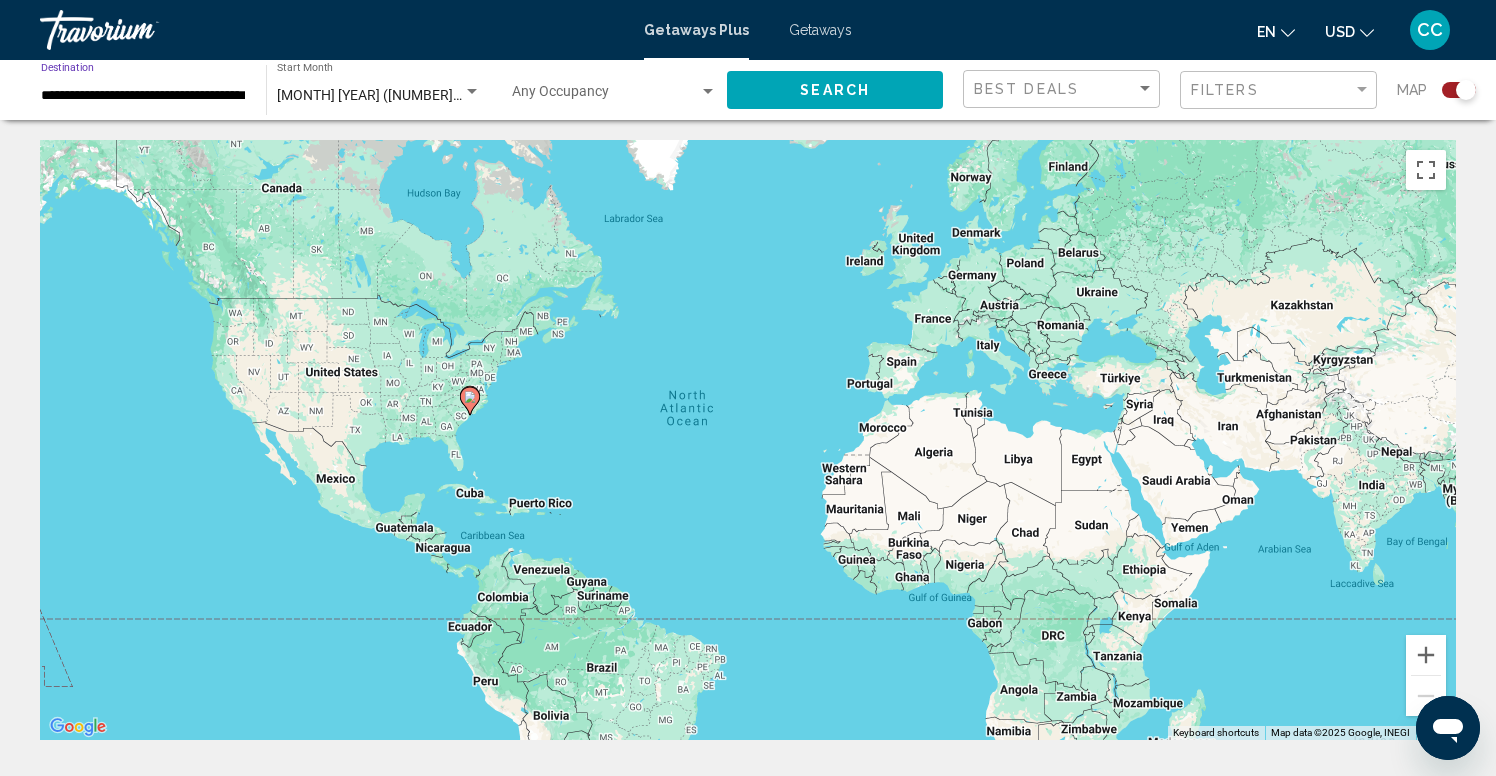click on "**********" at bounding box center [143, 96] 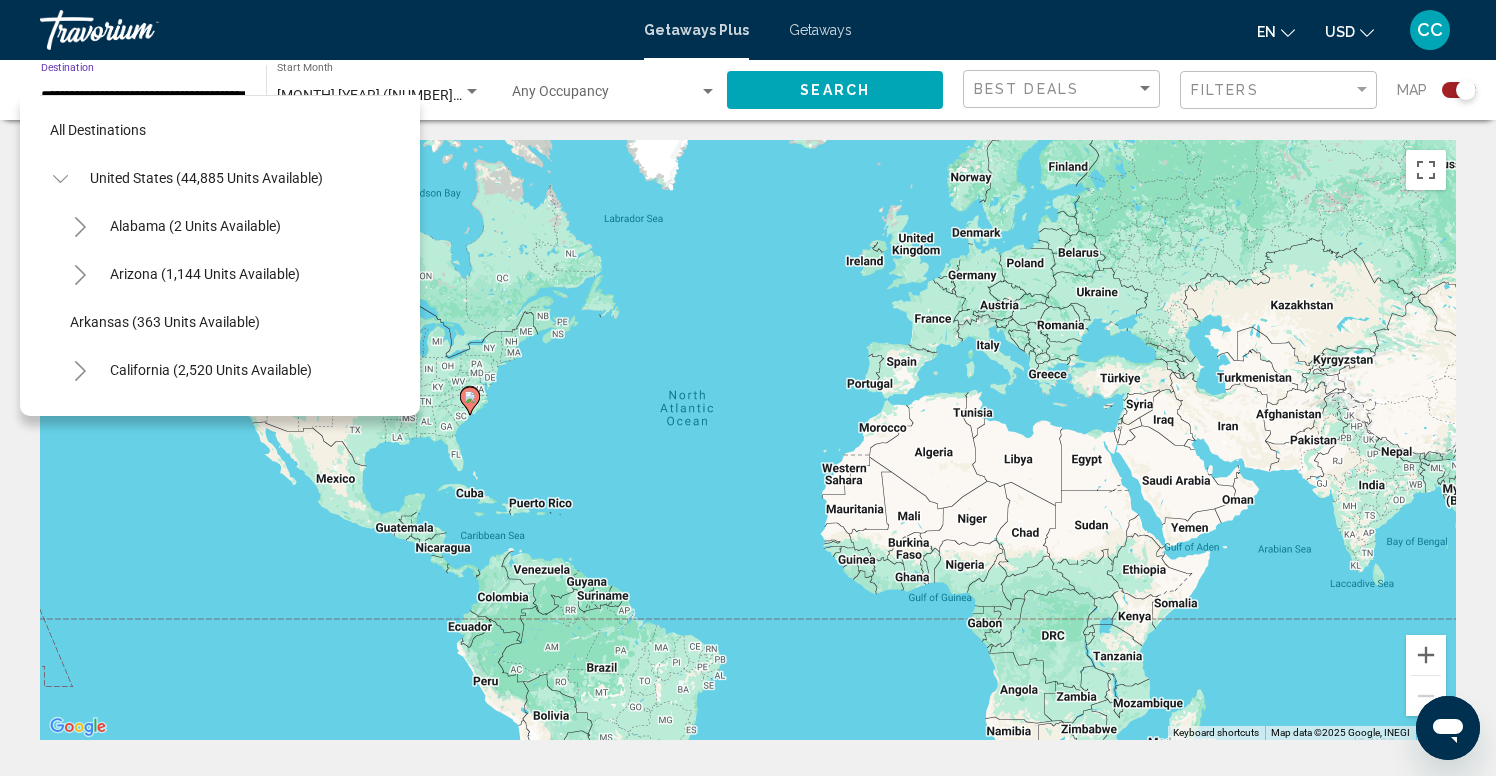 scroll, scrollTop: 1607, scrollLeft: 0, axis: vertical 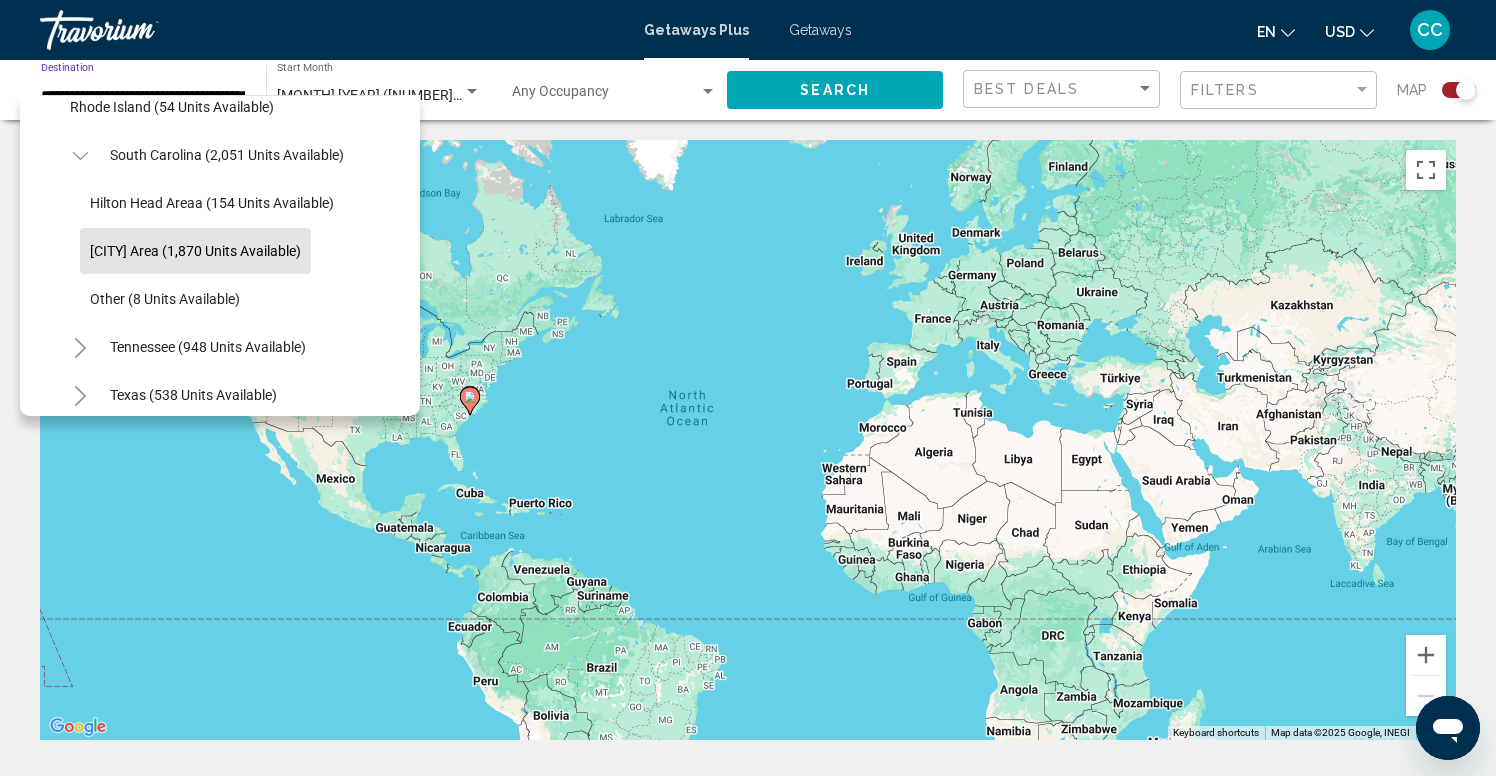 click on "Getaways" at bounding box center [820, 30] 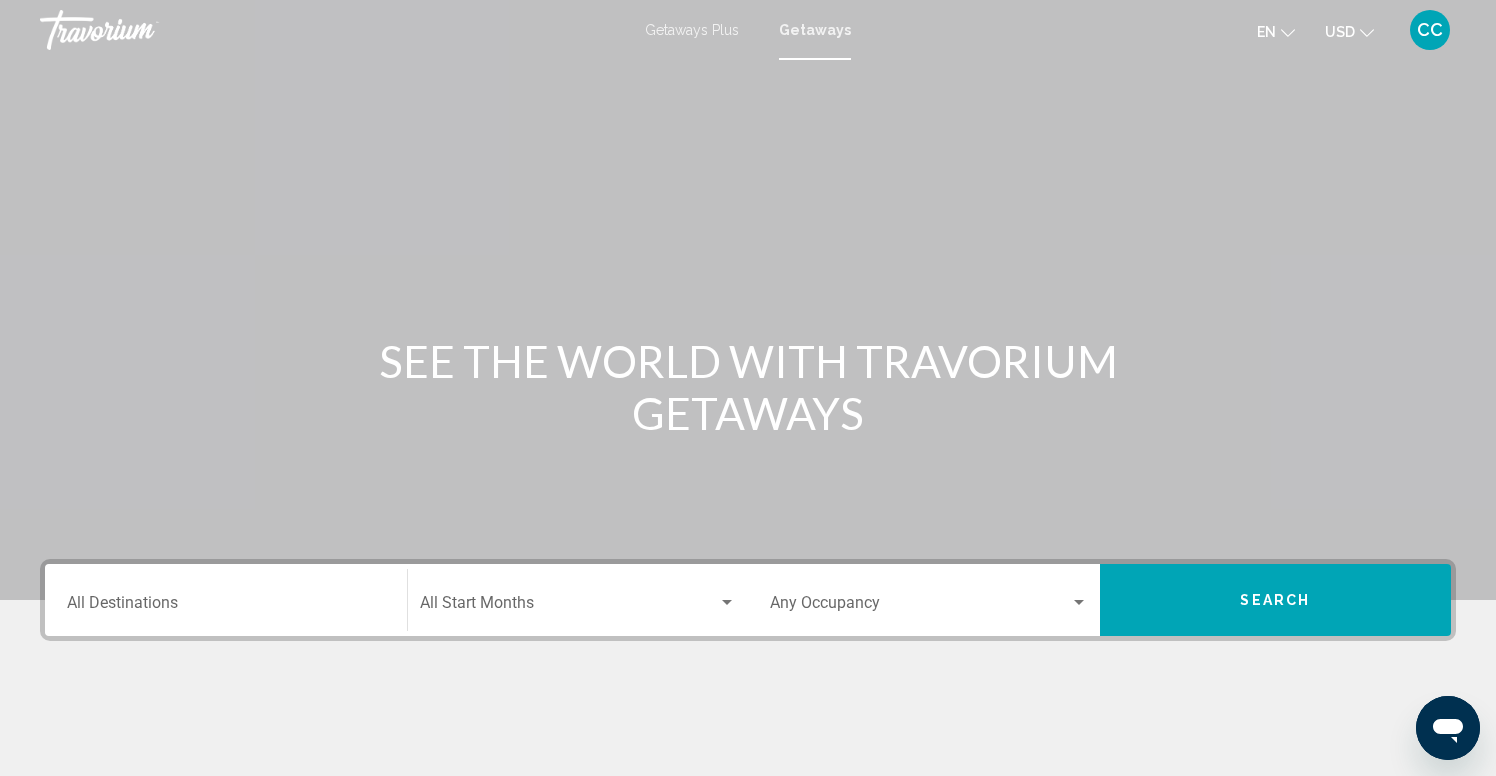 click on "Destination All Destinations" at bounding box center [226, 607] 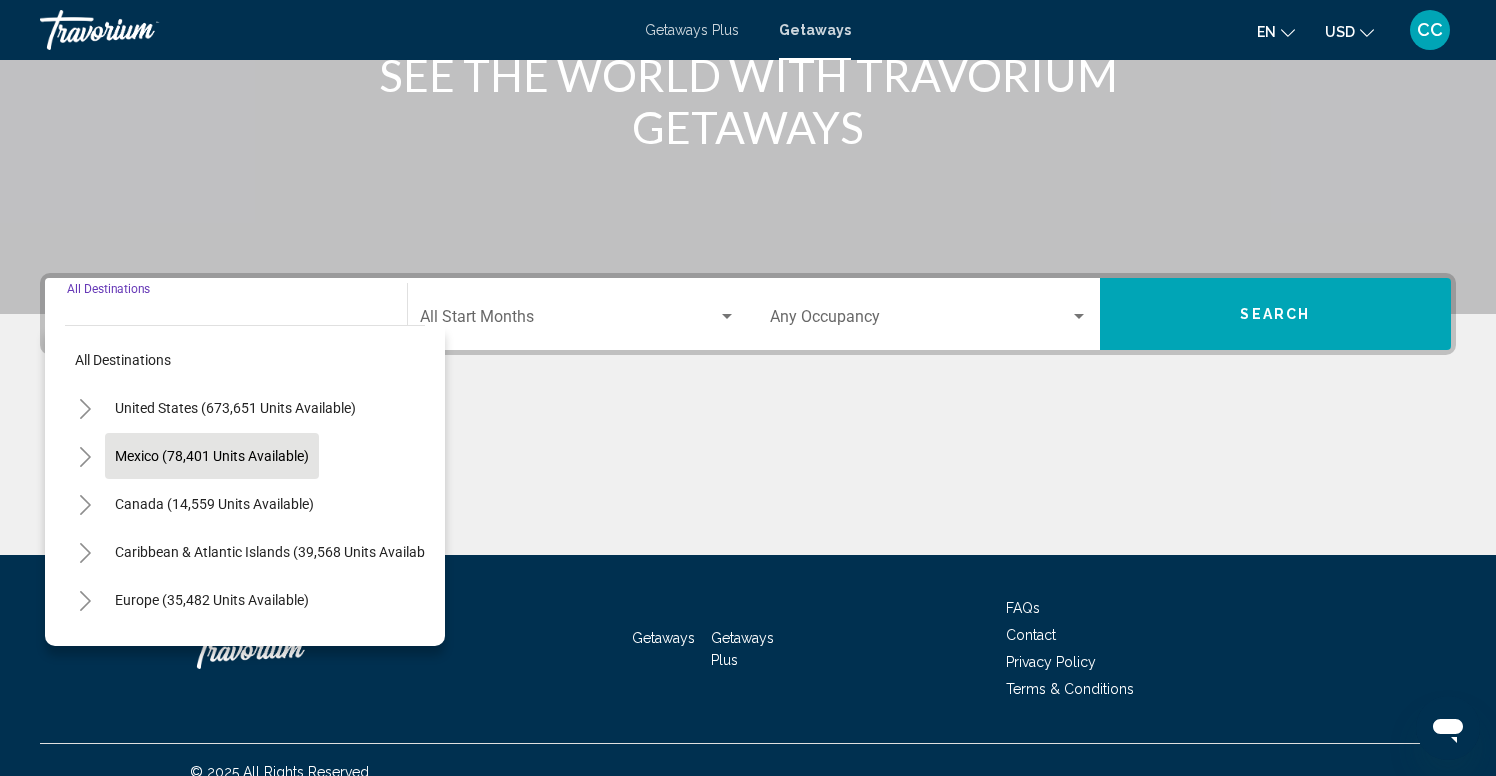 scroll, scrollTop: 310, scrollLeft: 0, axis: vertical 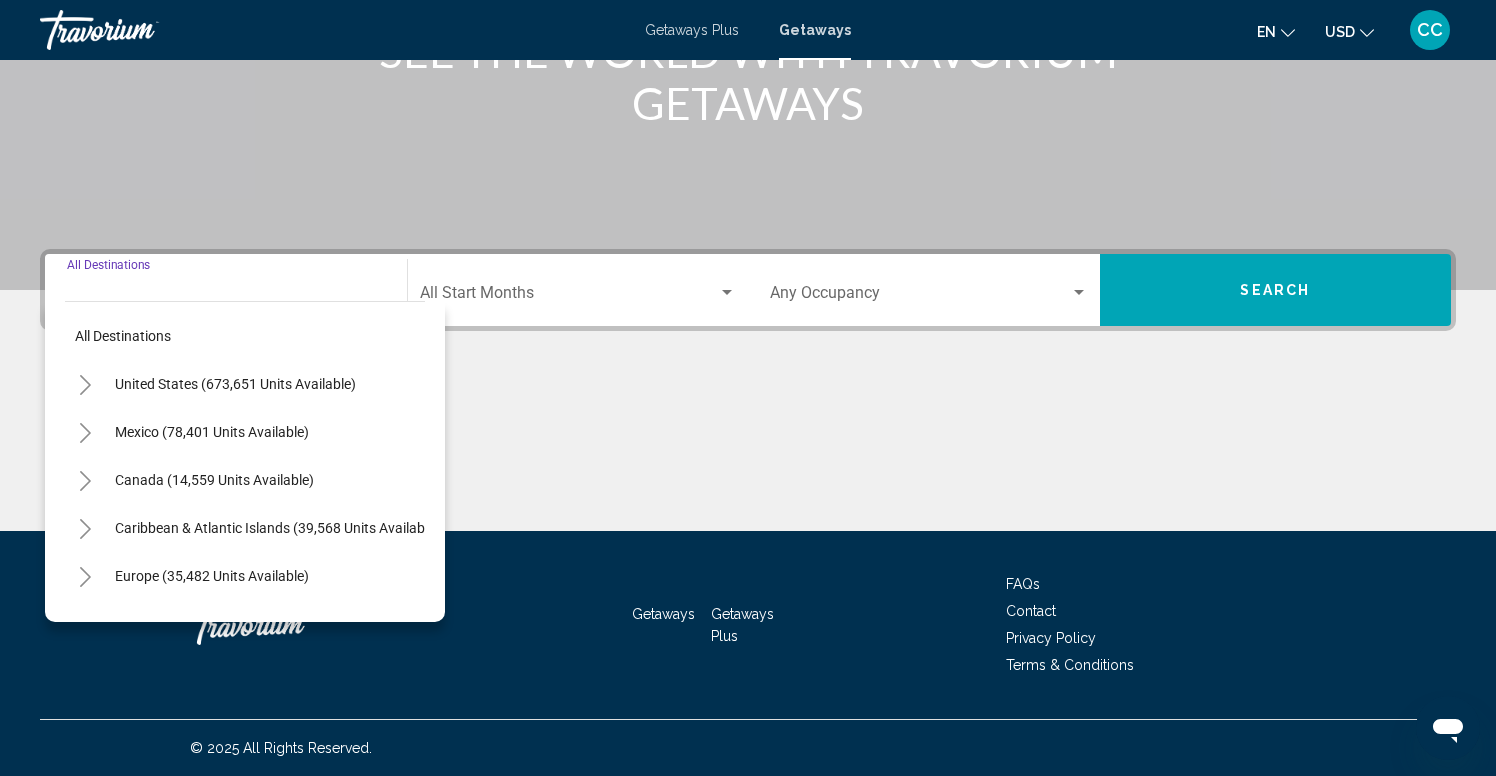 click 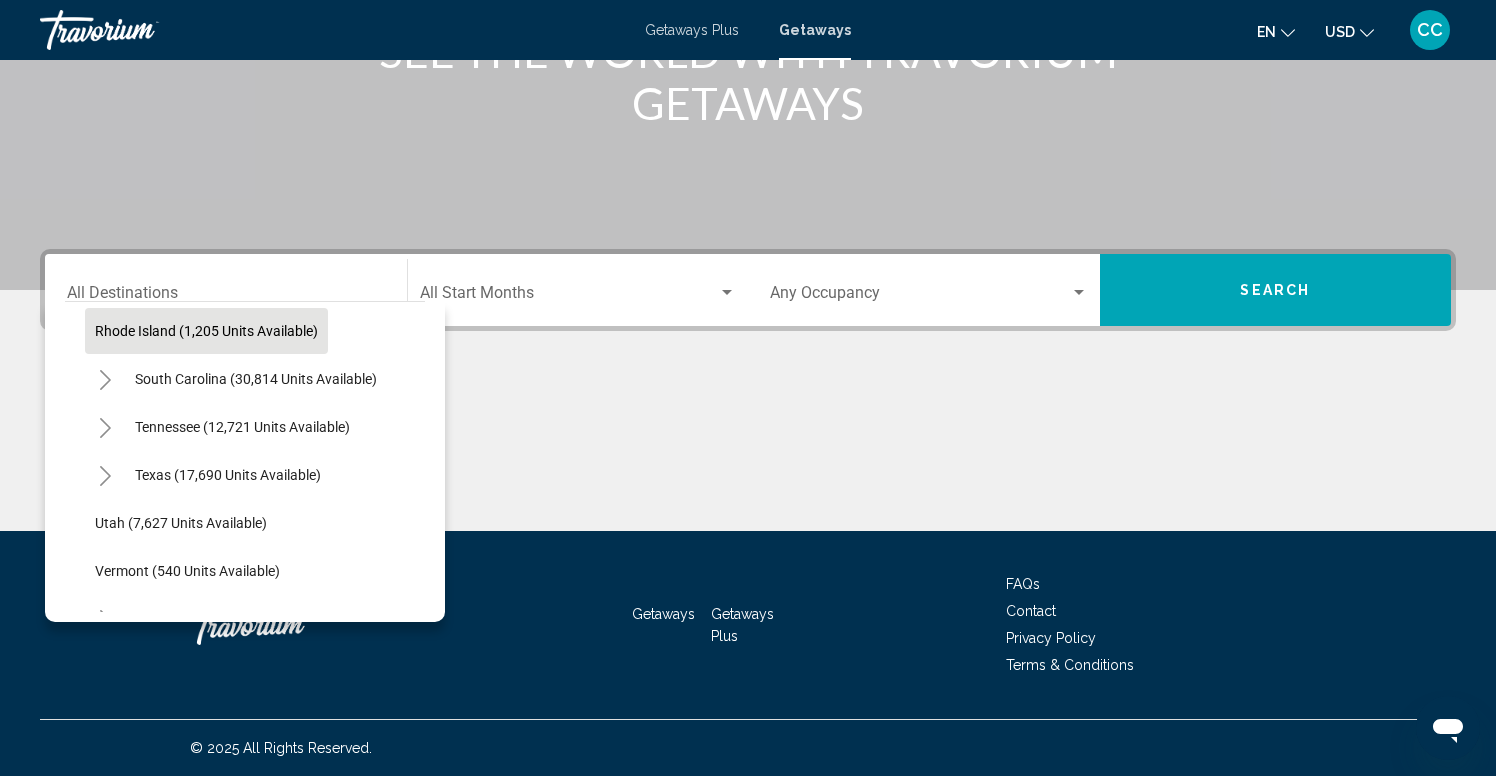 scroll, scrollTop: 1756, scrollLeft: 0, axis: vertical 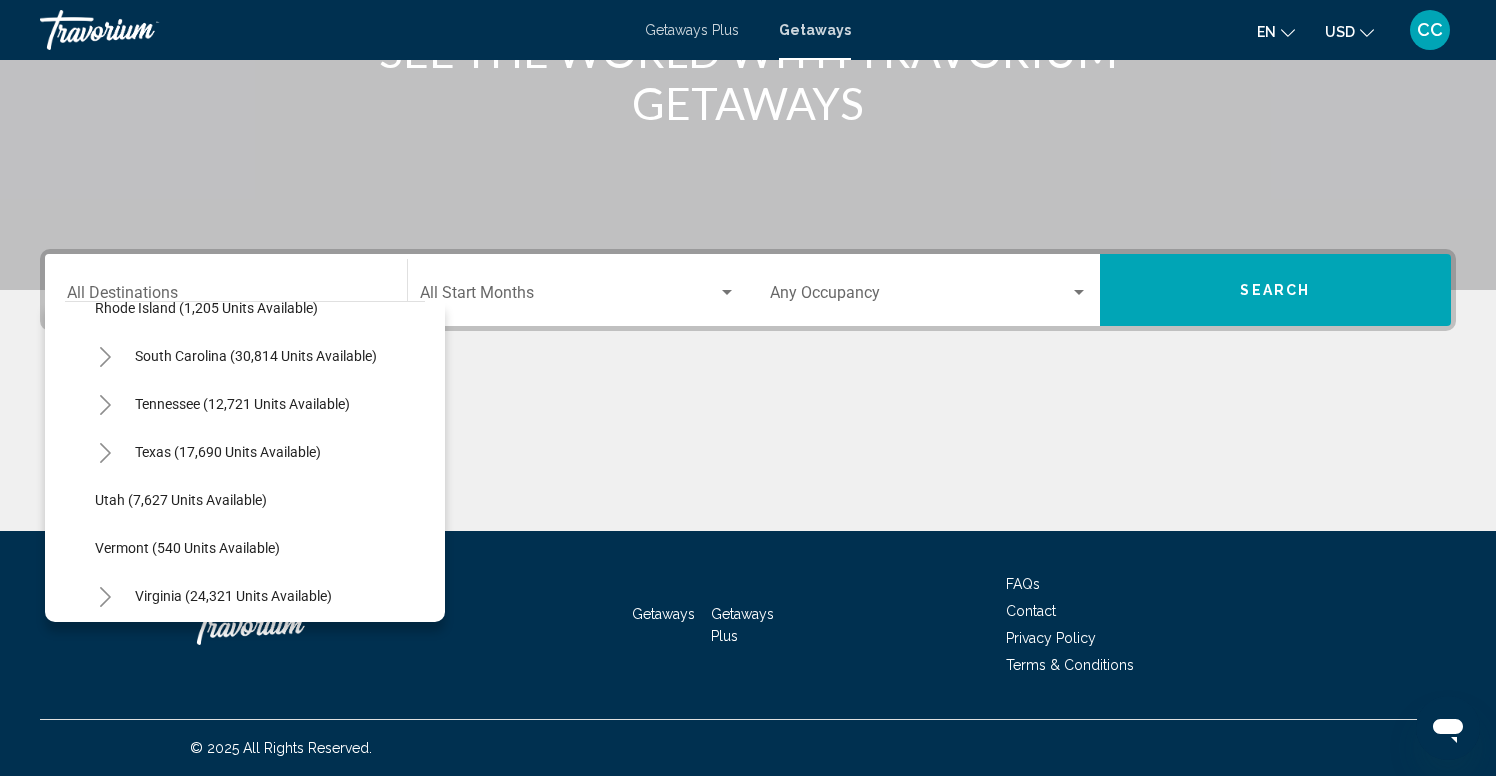 click 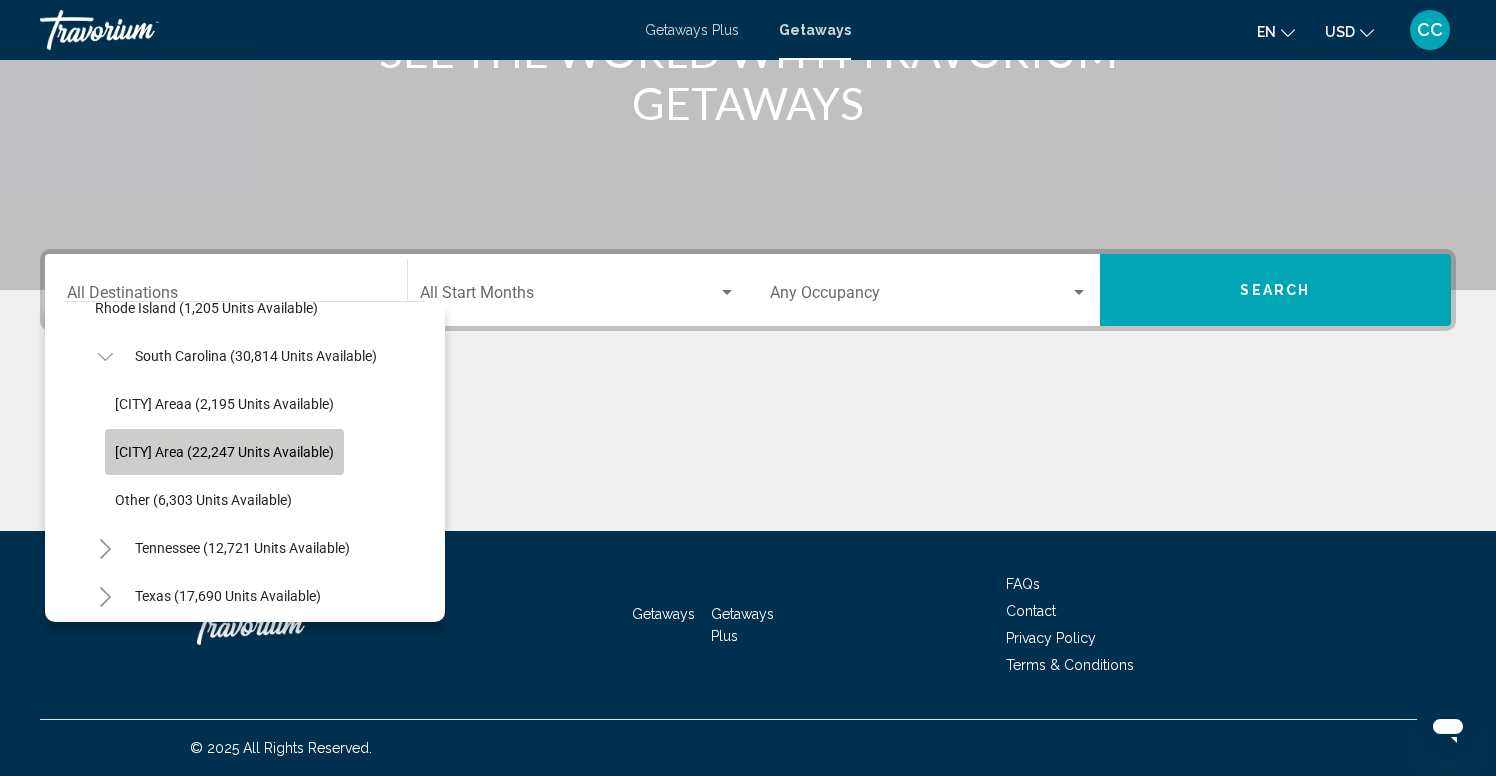 click on "[CITY] Area (22,247 units available)" 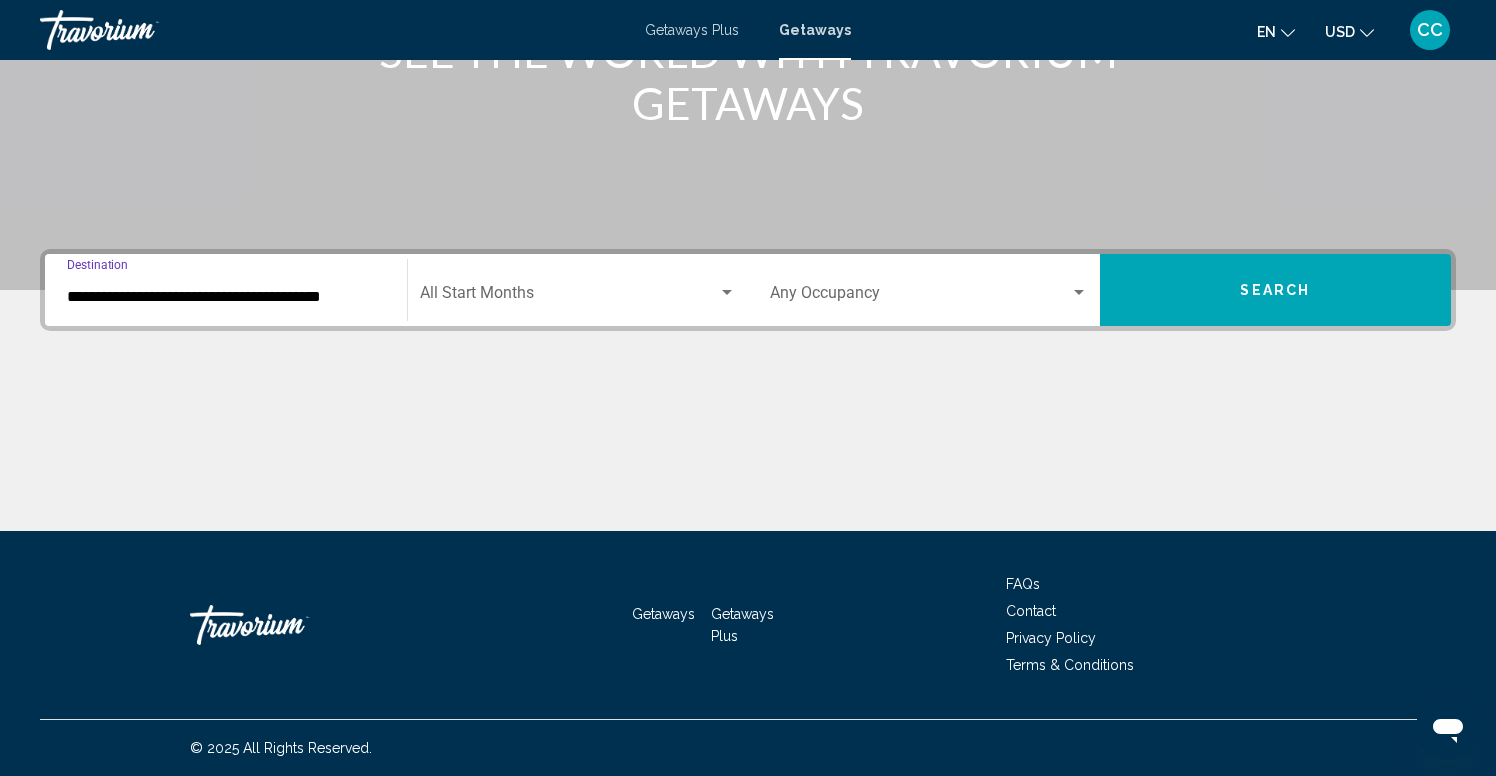 click at bounding box center (569, 297) 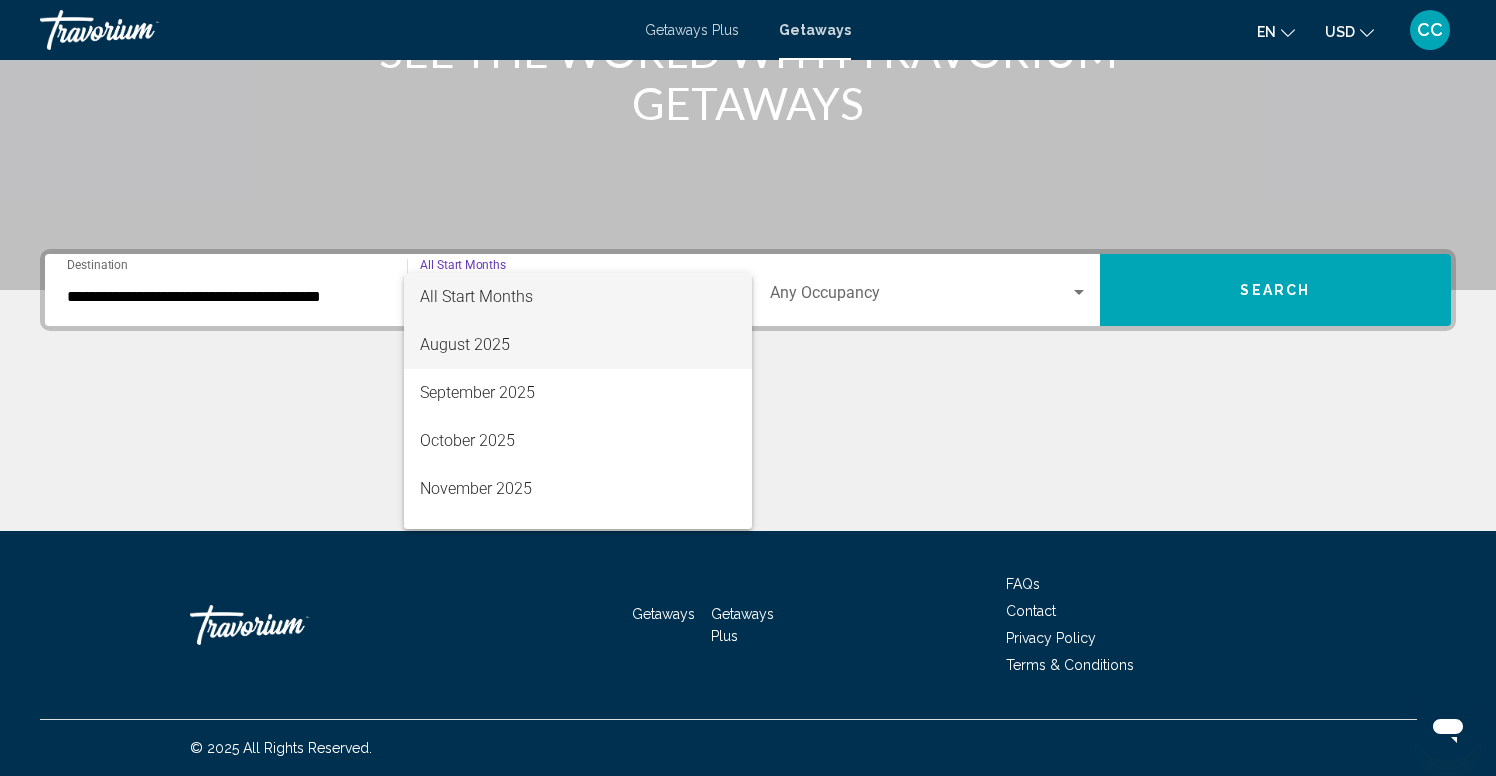click on "August 2025" at bounding box center [578, 345] 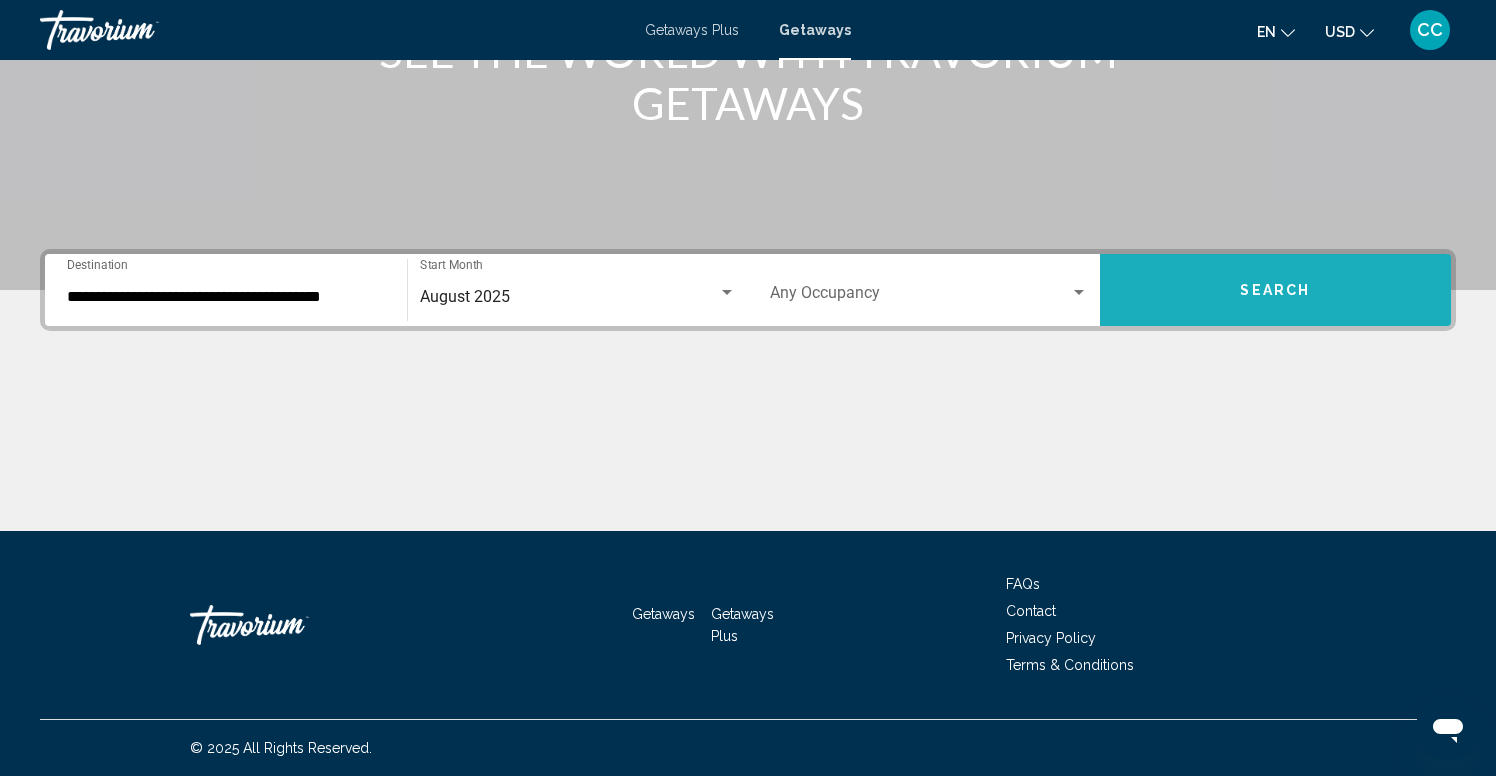 click on "Search" at bounding box center [1276, 290] 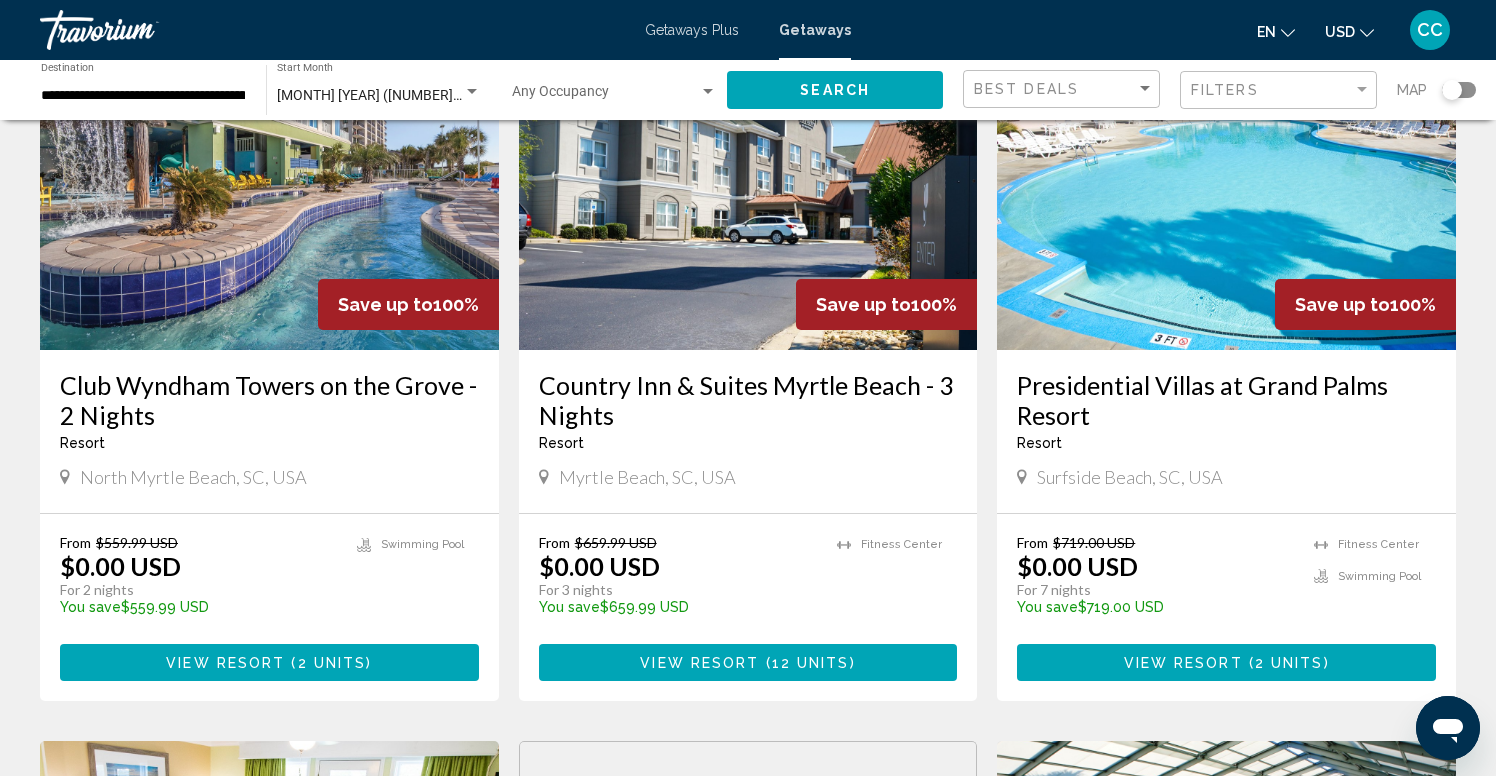 scroll, scrollTop: 166, scrollLeft: 0, axis: vertical 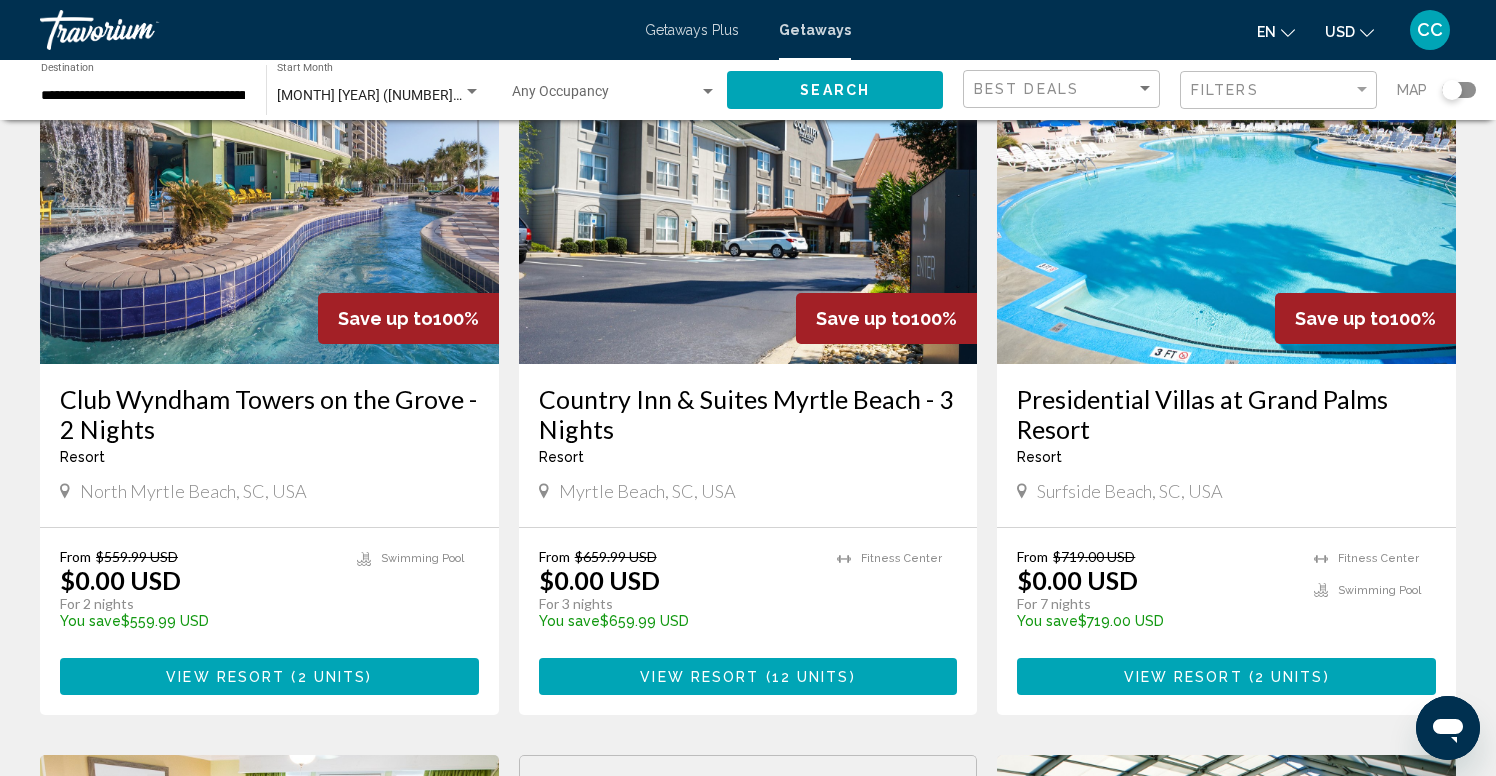 click at bounding box center [269, 204] 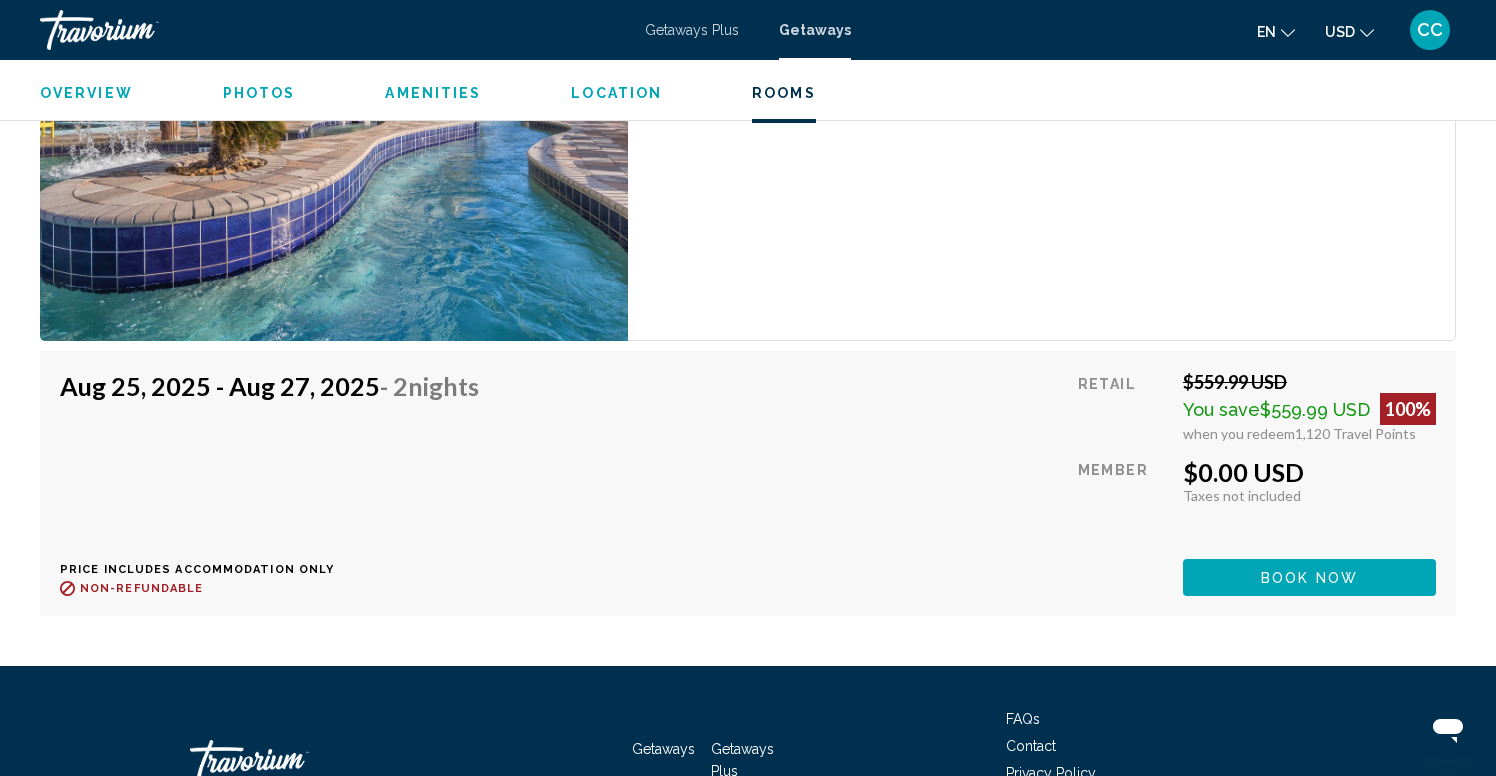 scroll, scrollTop: 3825, scrollLeft: 0, axis: vertical 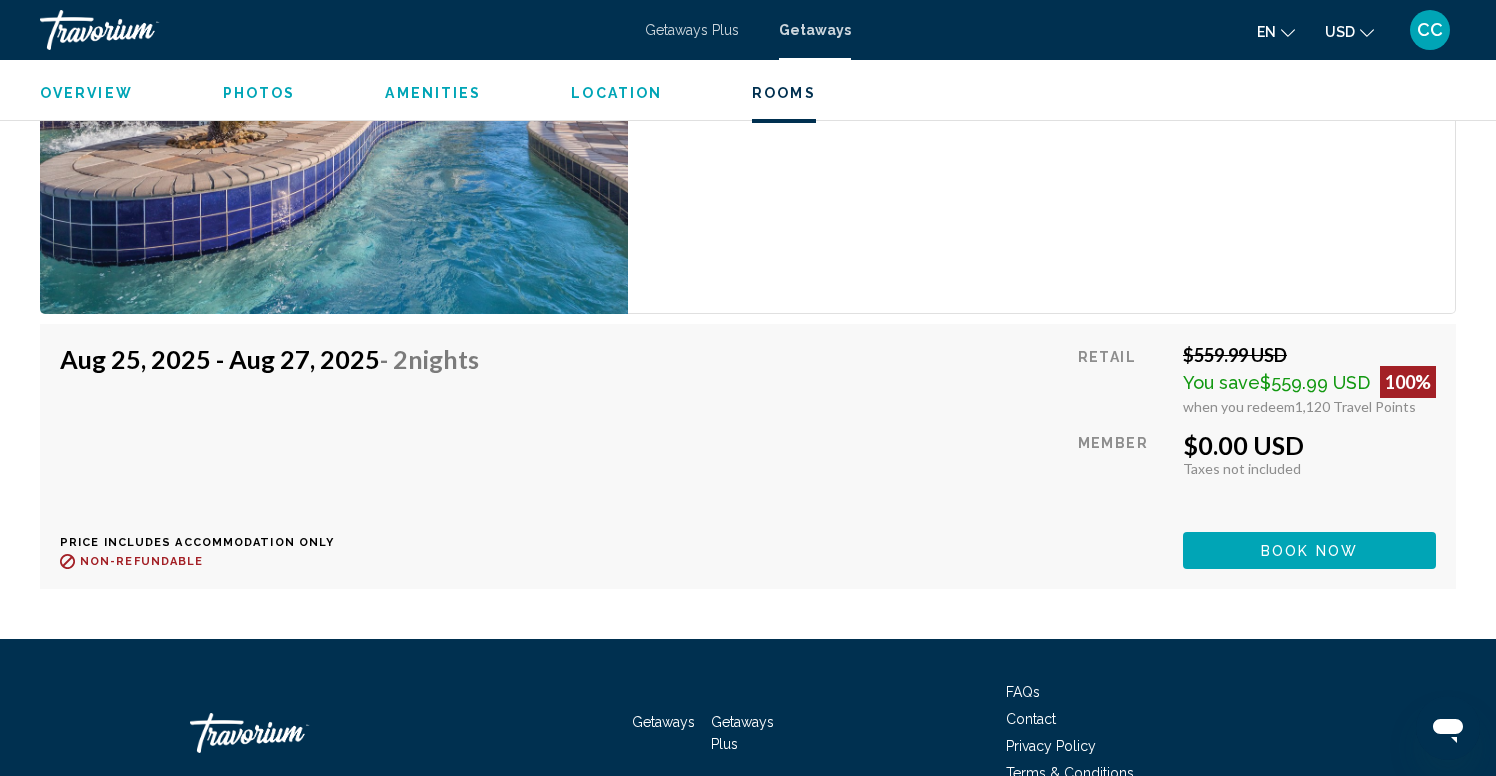 click on "Book now" at bounding box center (1309, 551) 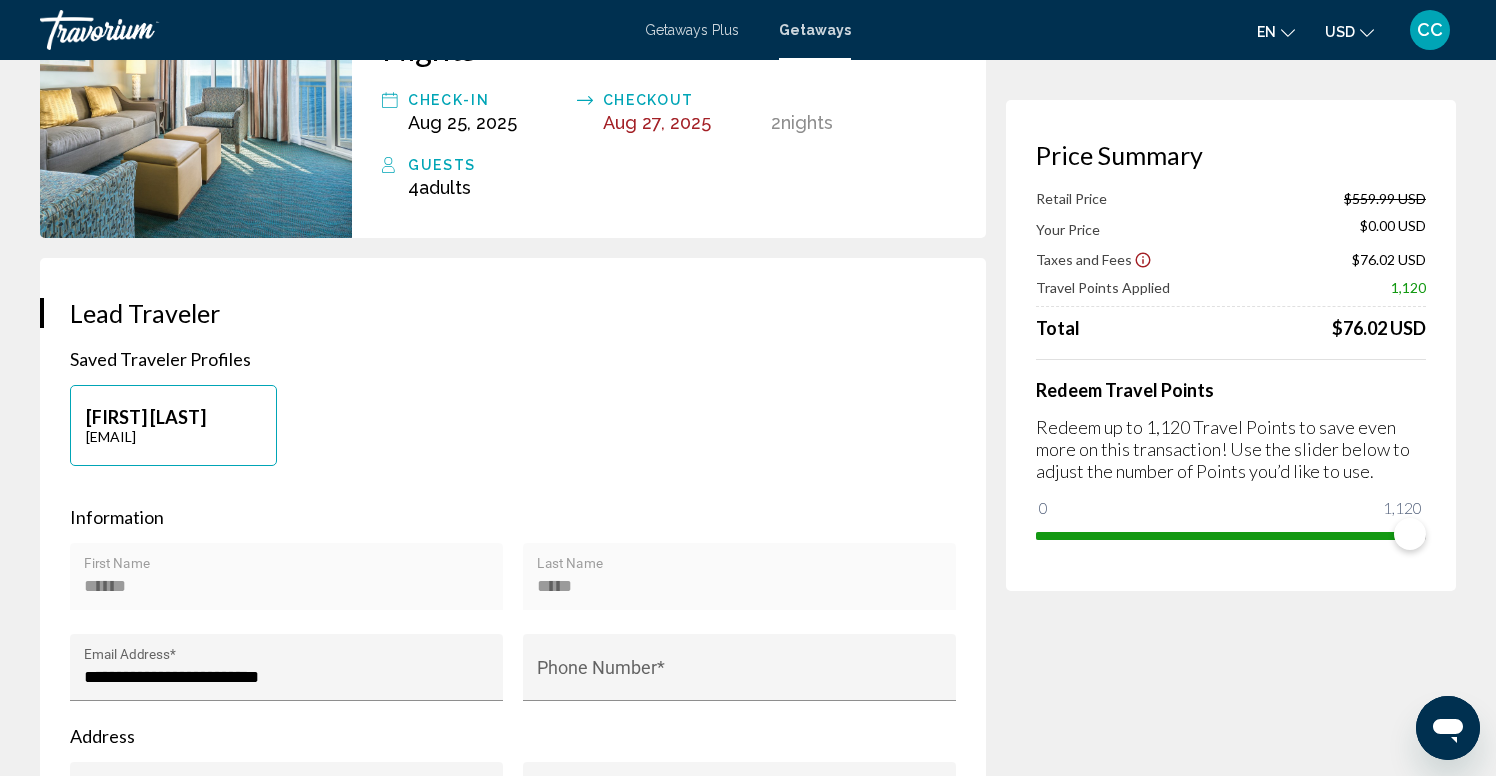 scroll, scrollTop: 0, scrollLeft: 0, axis: both 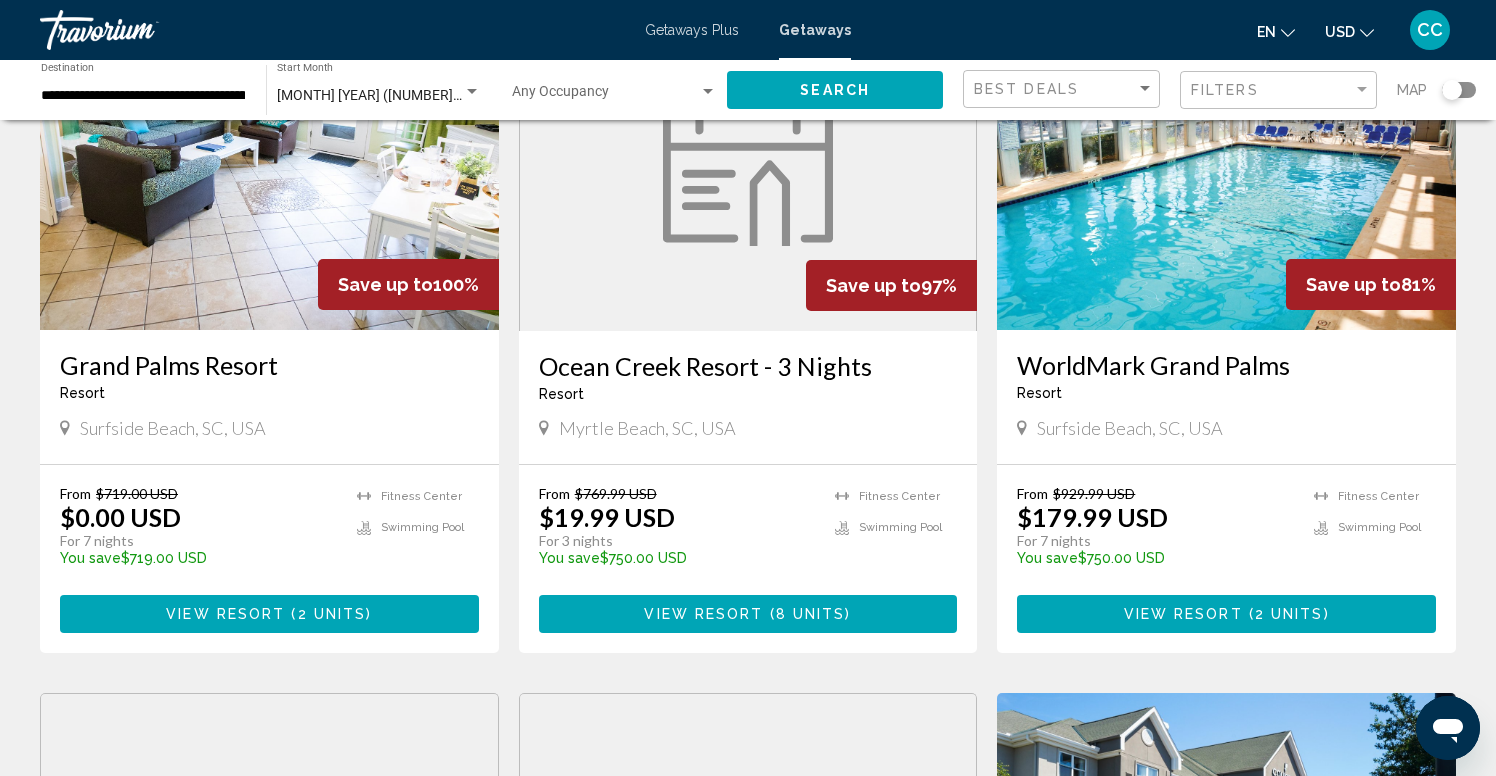 click at bounding box center (748, 171) 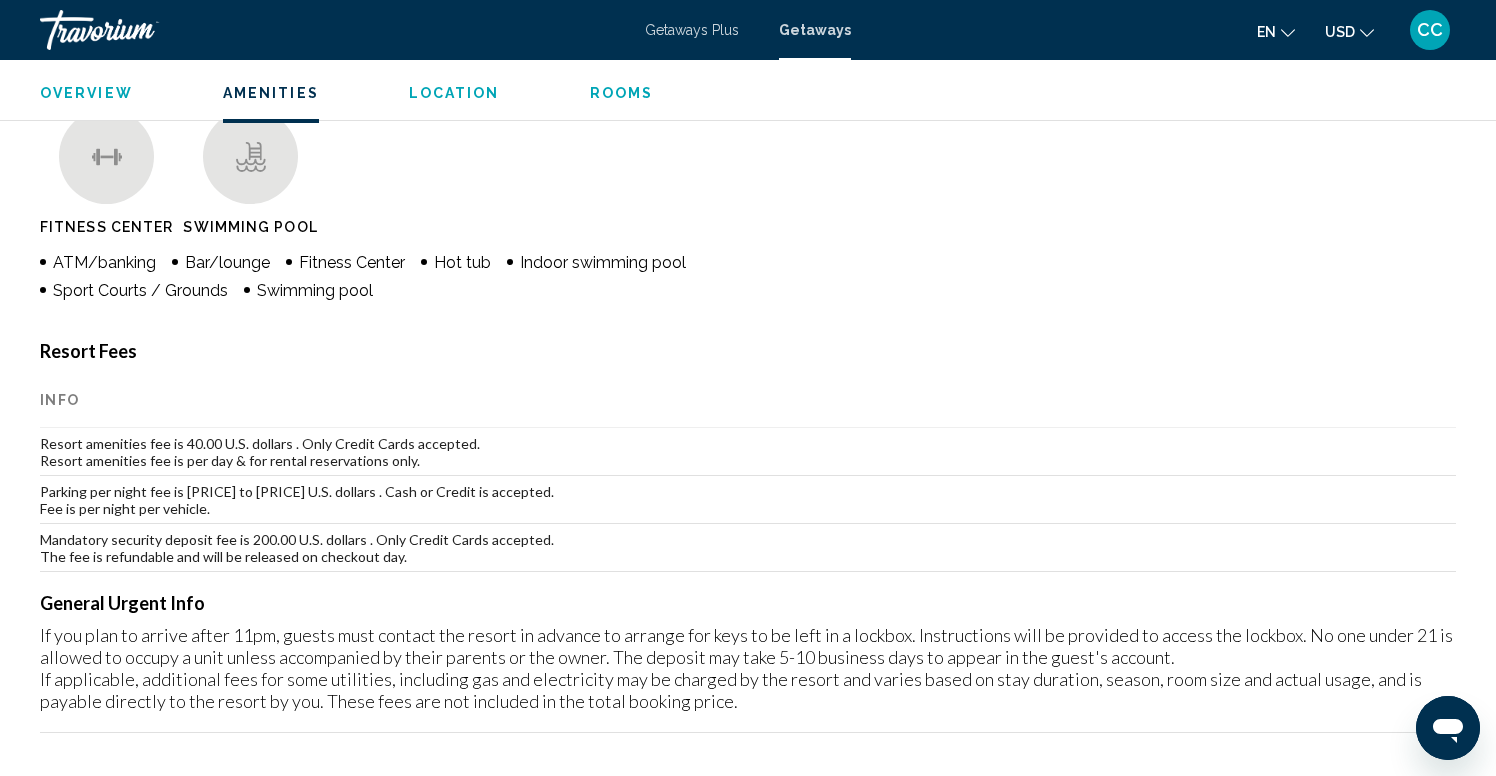 scroll, scrollTop: 506, scrollLeft: 0, axis: vertical 